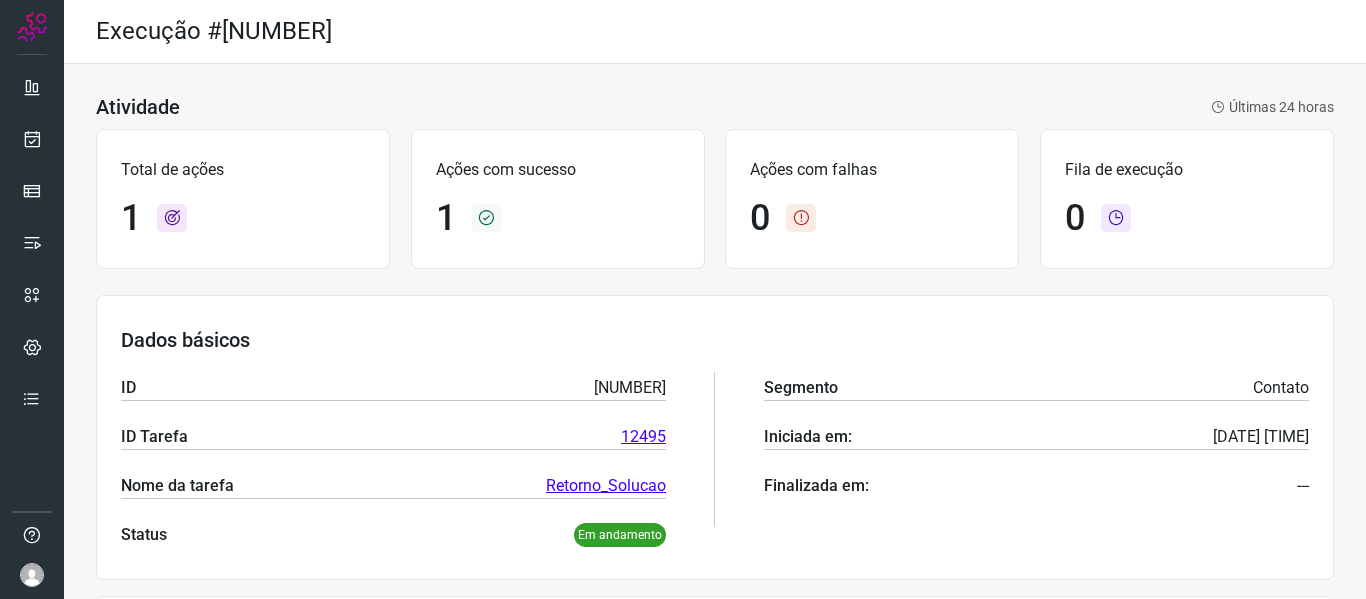scroll, scrollTop: 0, scrollLeft: 0, axis: both 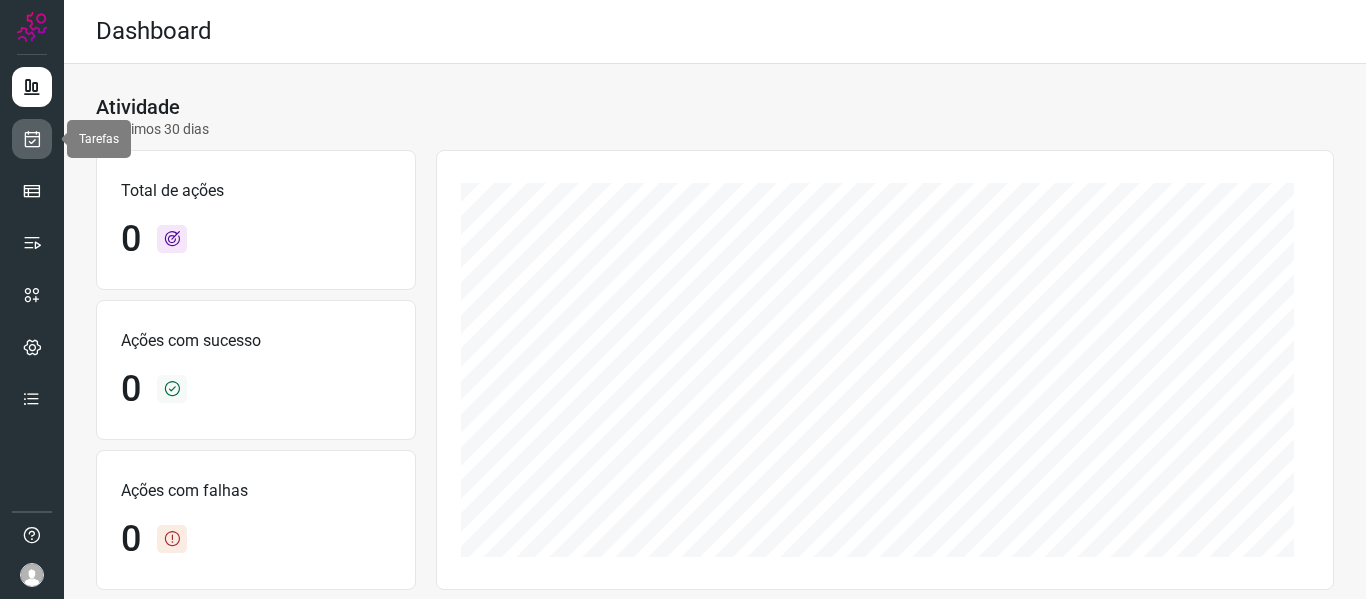 click at bounding box center [32, 139] 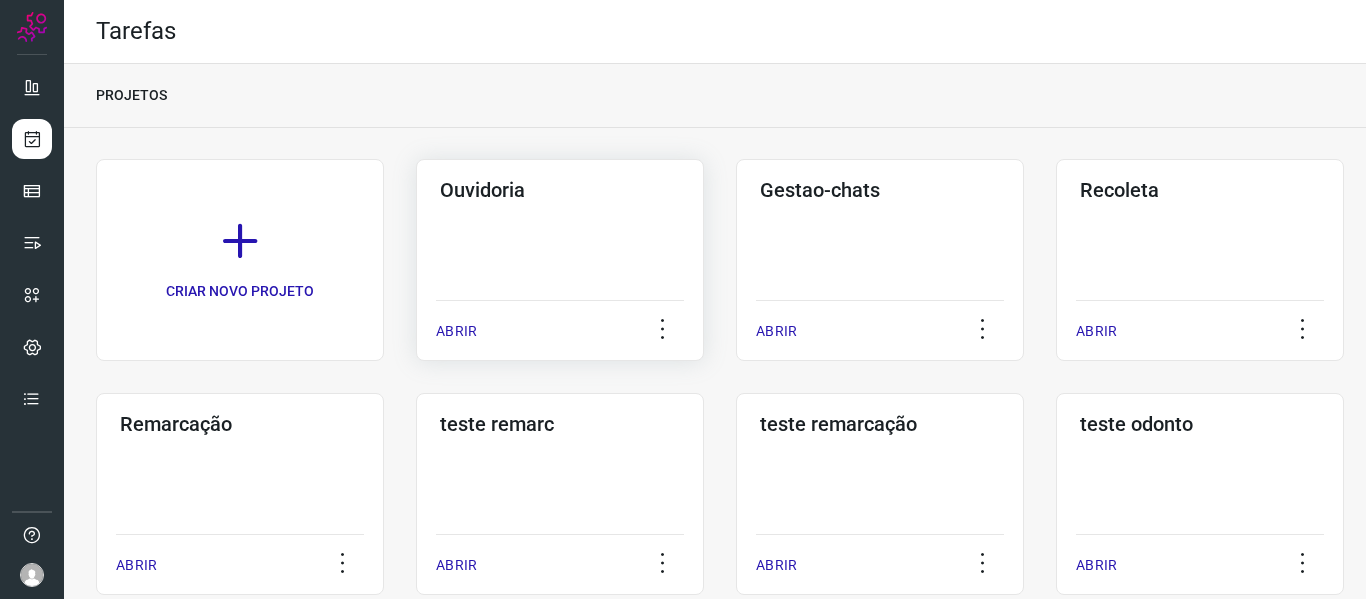 click on "ABRIR" at bounding box center [456, 331] 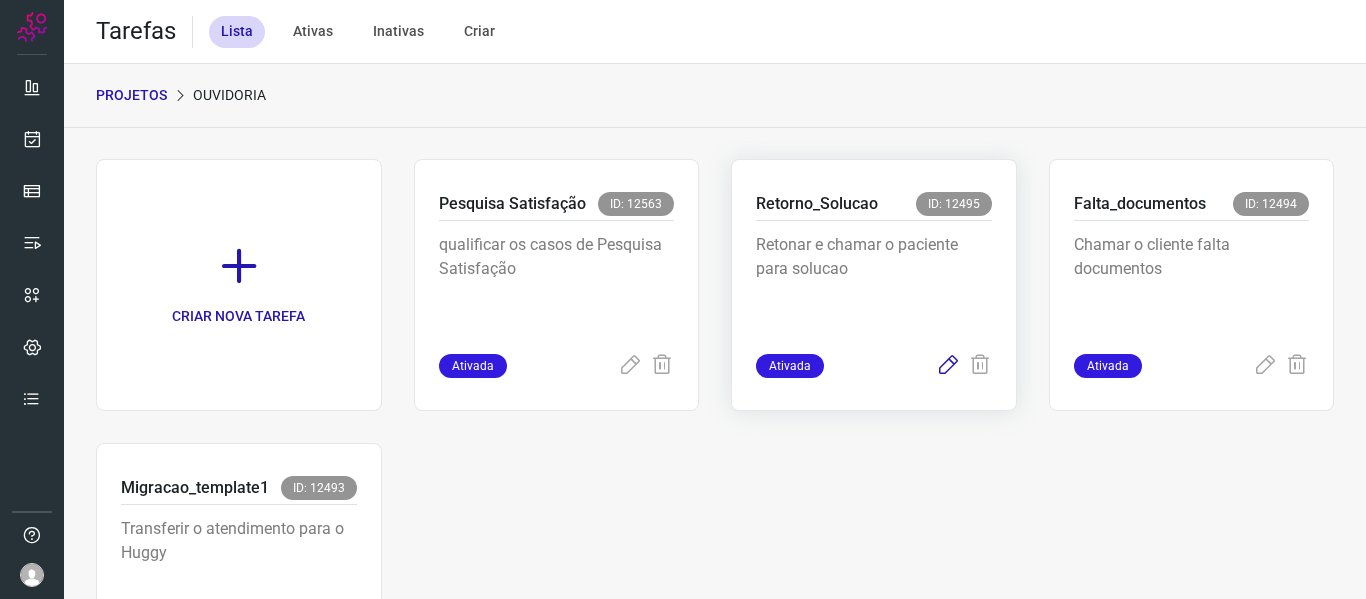 click at bounding box center (948, 366) 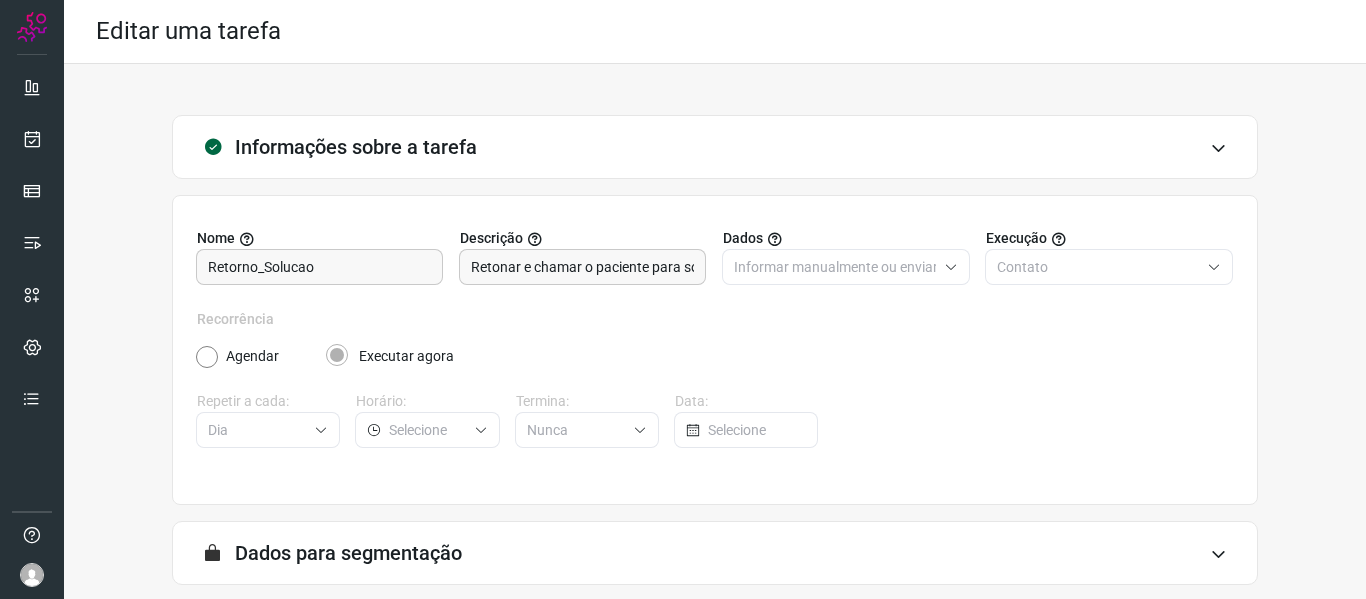 scroll, scrollTop: 182, scrollLeft: 0, axis: vertical 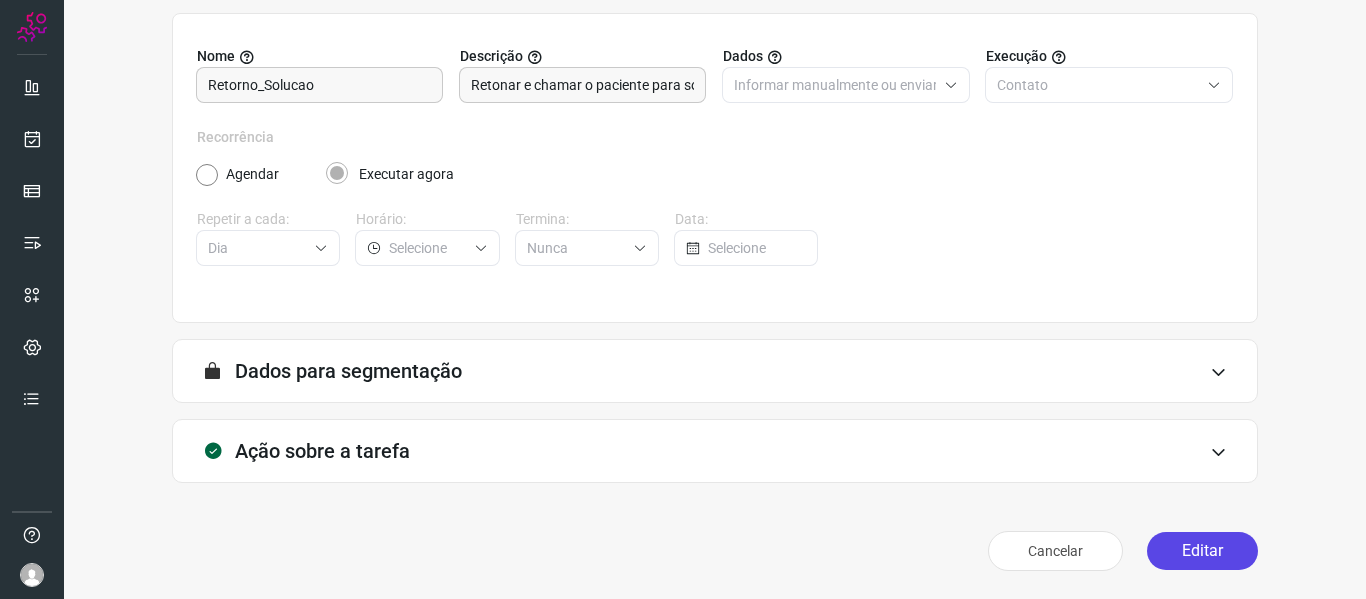 click on "Editar" at bounding box center [1202, 551] 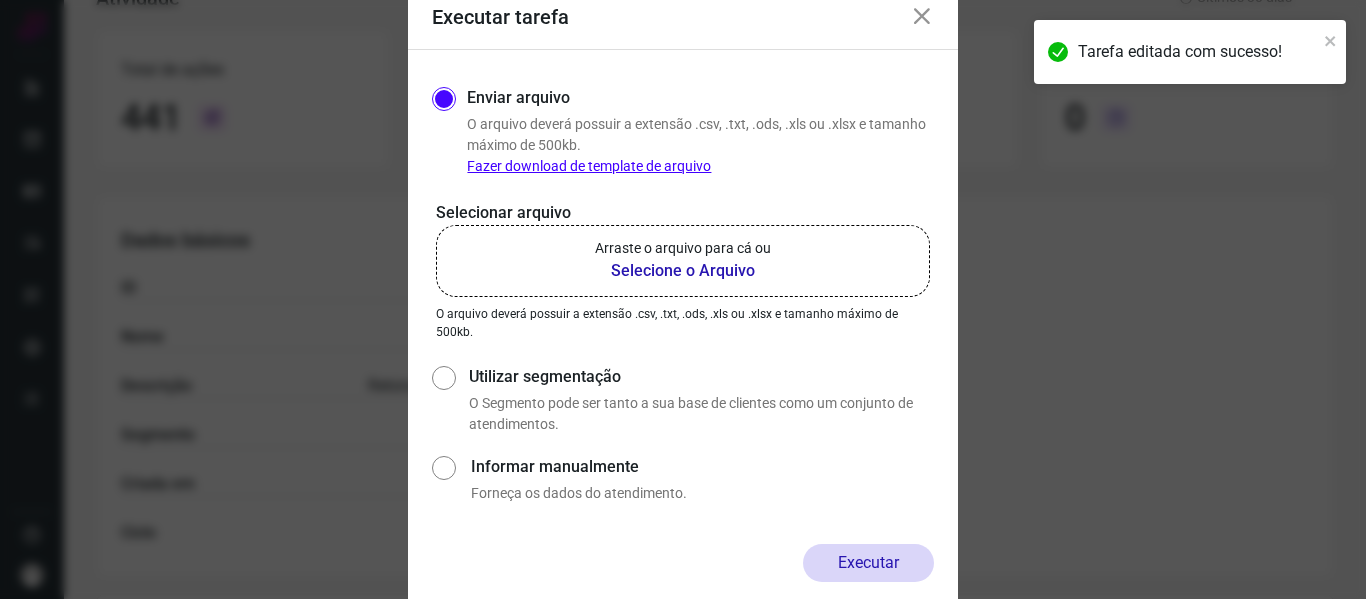 click on "Executar tarefa Enviar arquivo  O arquivo deverá possuir a extensão .csv, .txt, .ods, .xls ou .xlsx e tamanho máximo de 500kb. Fazer download de template de arquivo Selecionar arquivo Arraste o arquivo para cá ou Selecione o Arquivo Arraste o arquivo para cá ou Selecione o Arquivo  O arquivo deverá possuir a extensão .csv, .txt, .ods, .xls ou .xlsx e tamanho máximo de 500kb.  Utilizar segmentação  O Segmento pode ser tanto a sua base de clientes como um conjunto de atendimentos.  Informar manualmente  Forneça os dados do atendimento.   Executar" at bounding box center [683, 299] 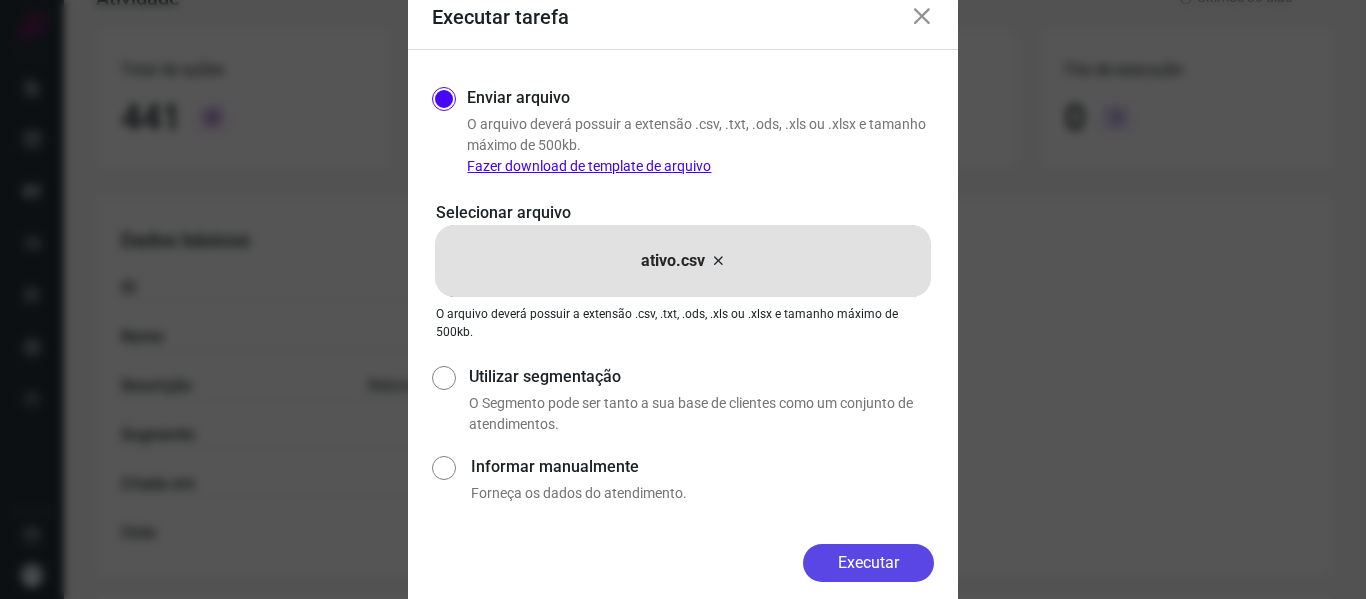 click on "Executar" at bounding box center [868, 563] 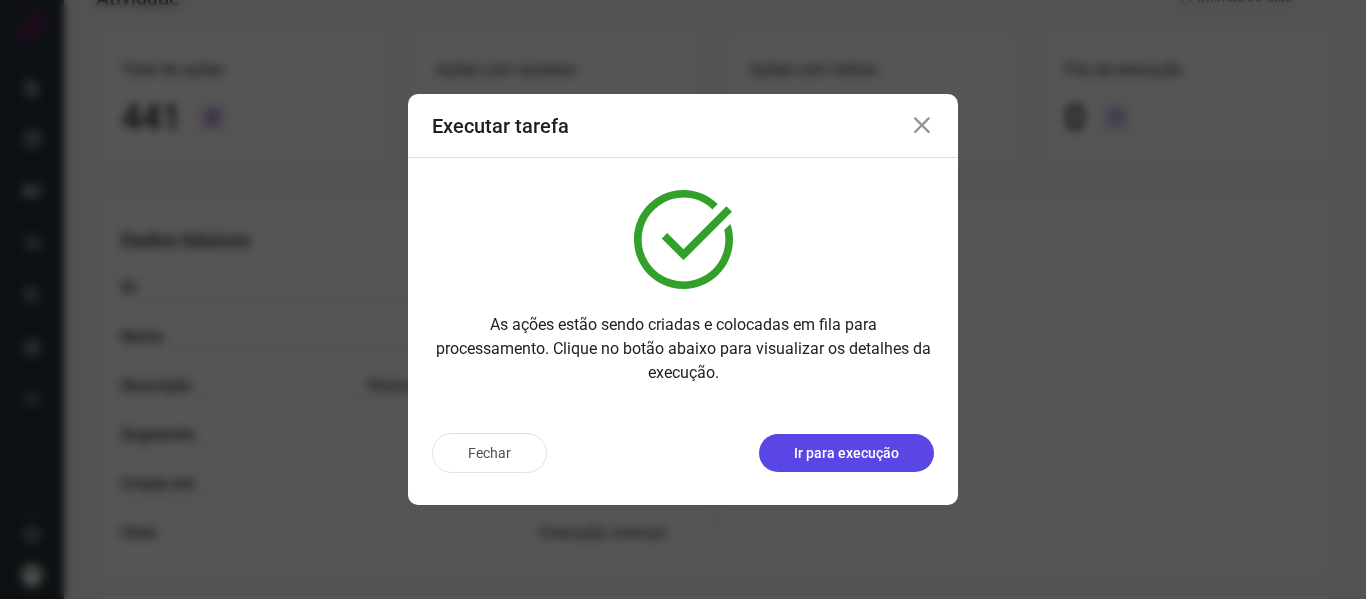 click on "Ir para execução" at bounding box center (846, 453) 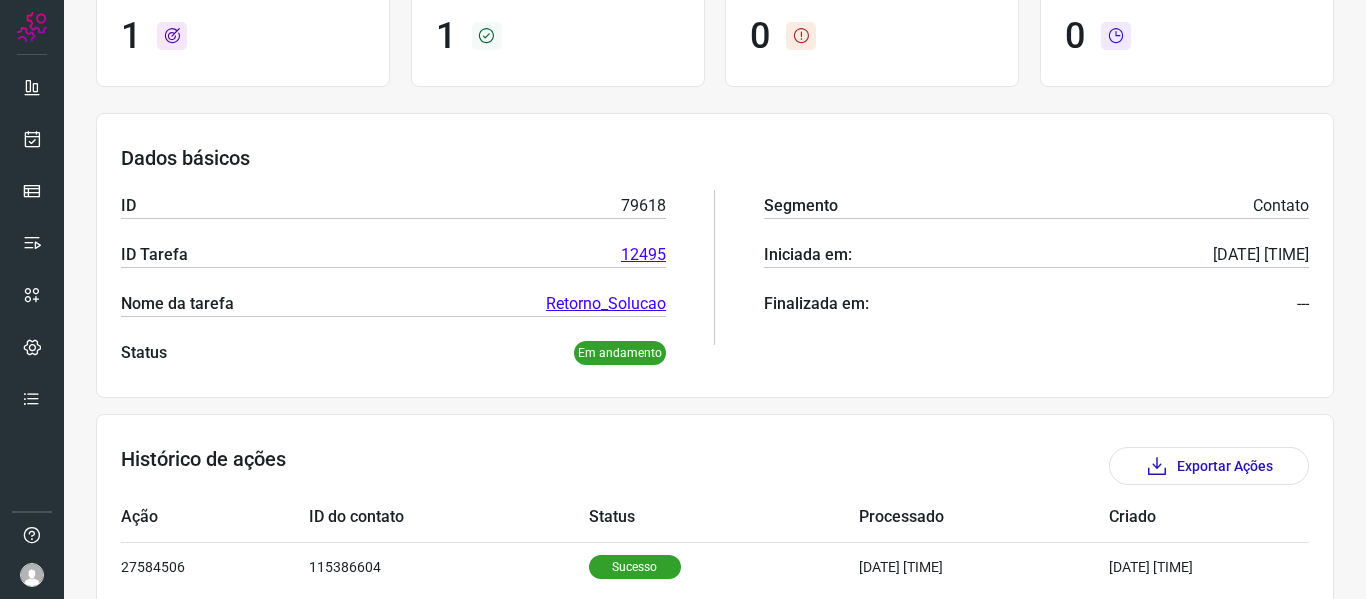 scroll, scrollTop: 0, scrollLeft: 0, axis: both 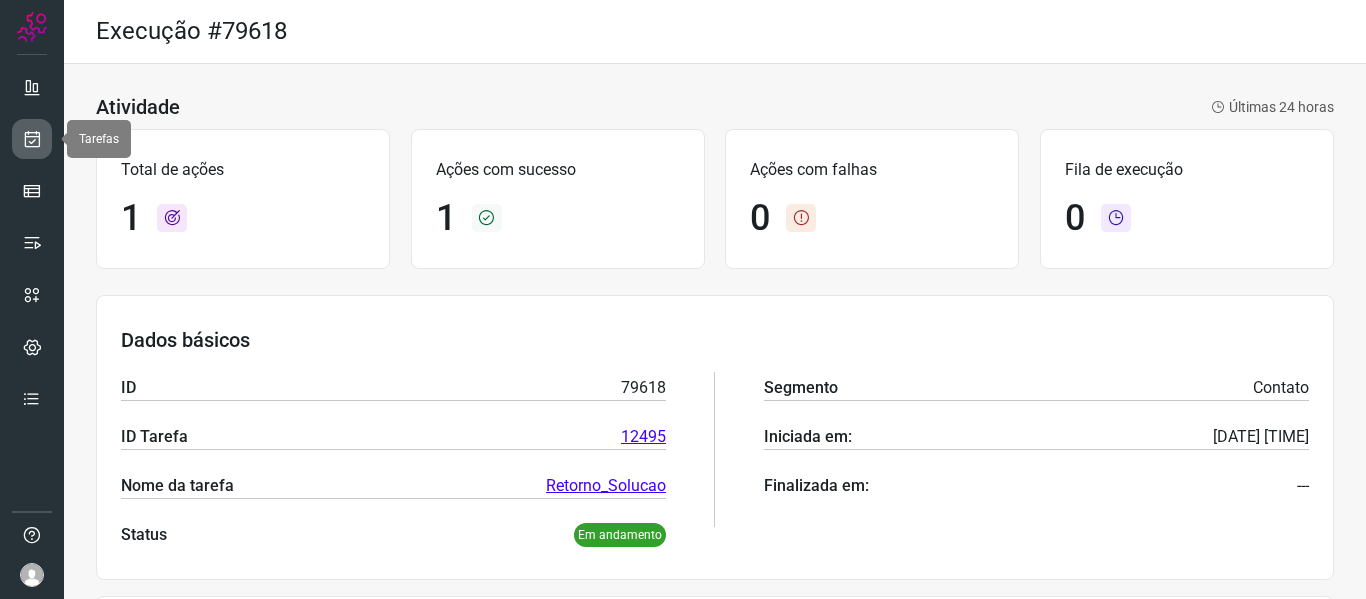 click at bounding box center (32, 139) 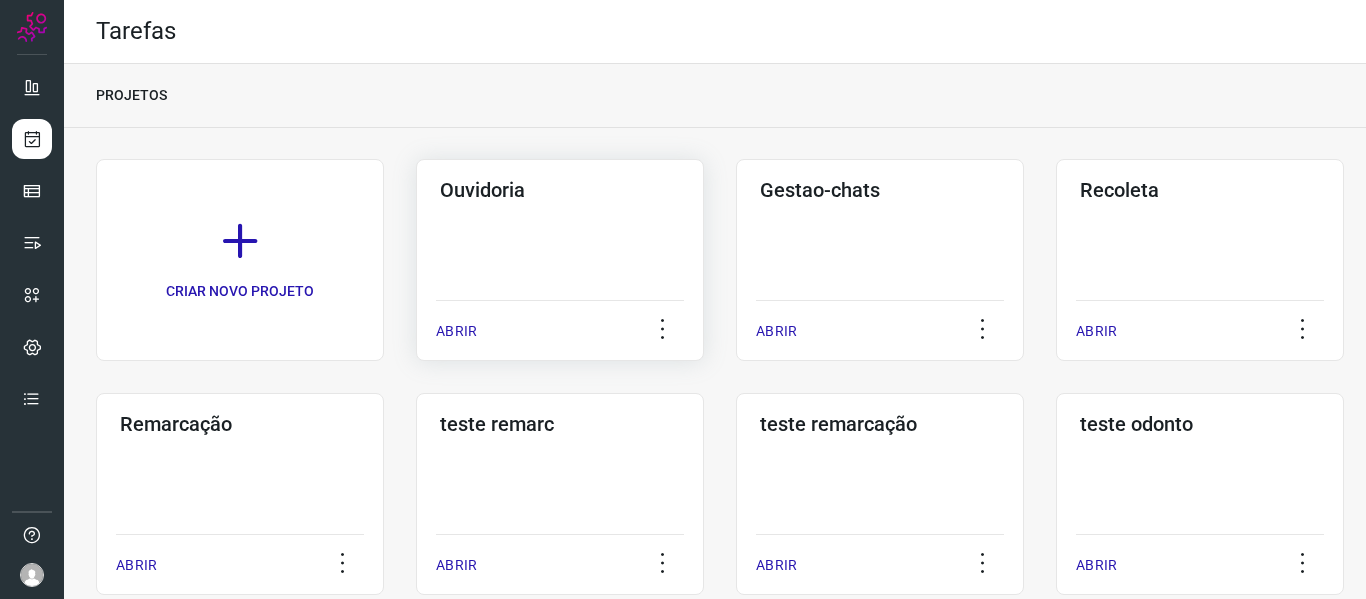 click on "ABRIR" at bounding box center [456, 331] 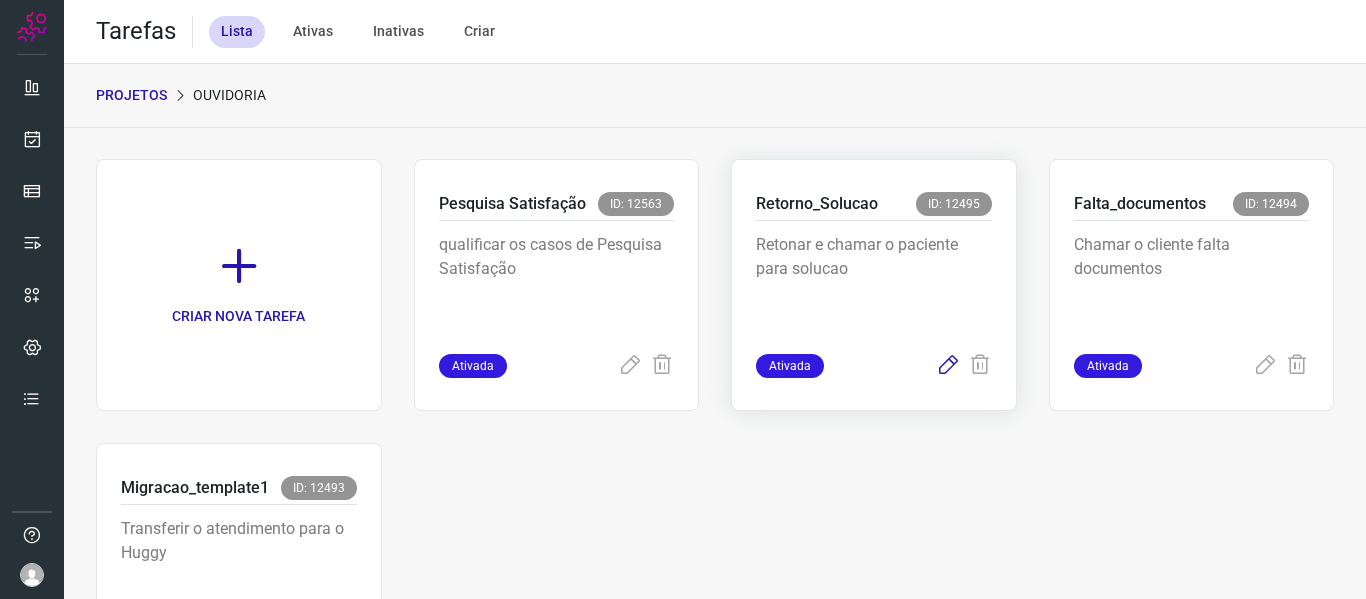 click at bounding box center [948, 366] 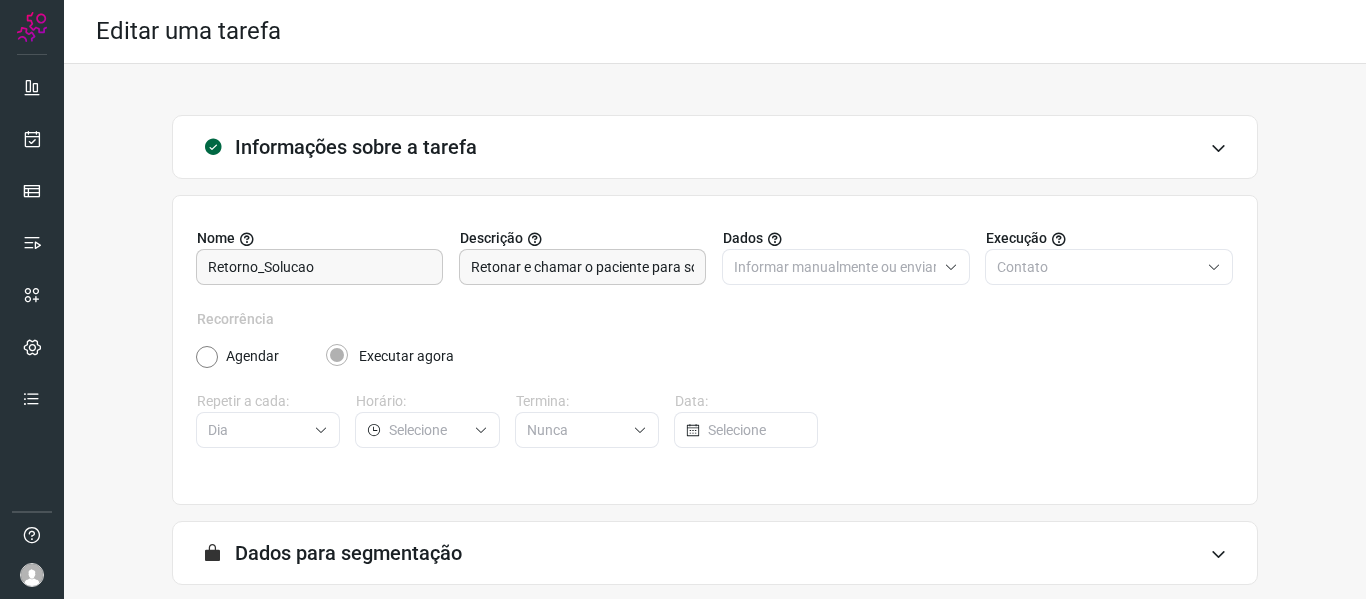 scroll, scrollTop: 182, scrollLeft: 0, axis: vertical 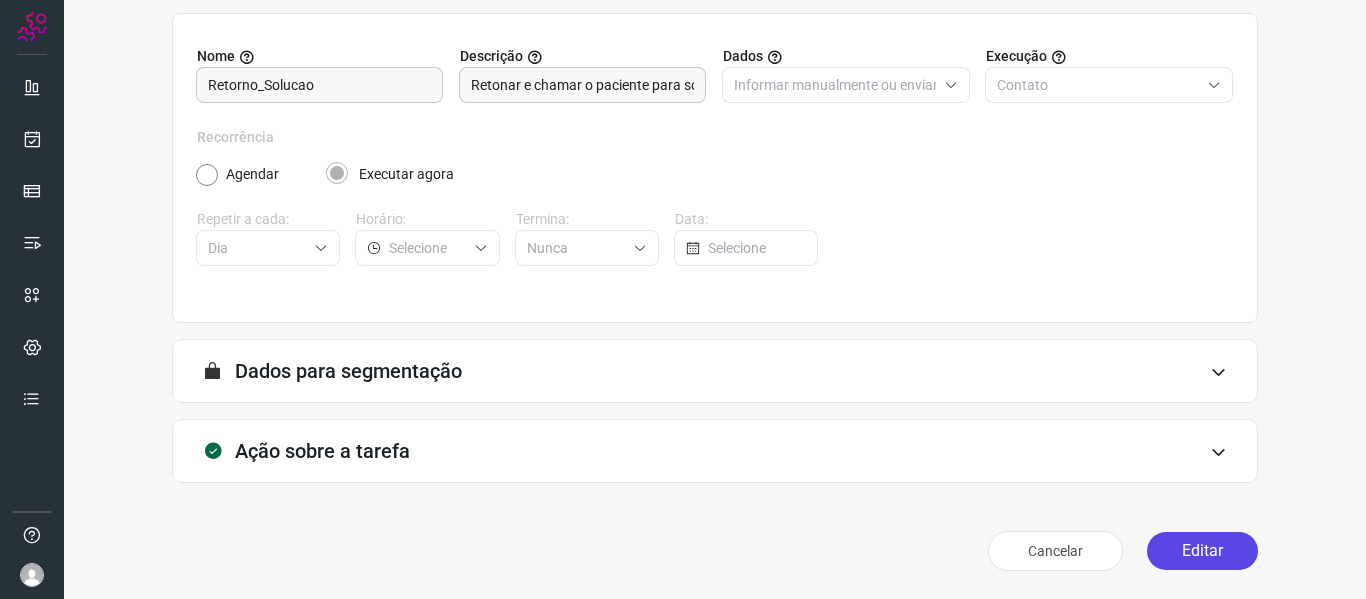 click on "Editar" at bounding box center [1202, 551] 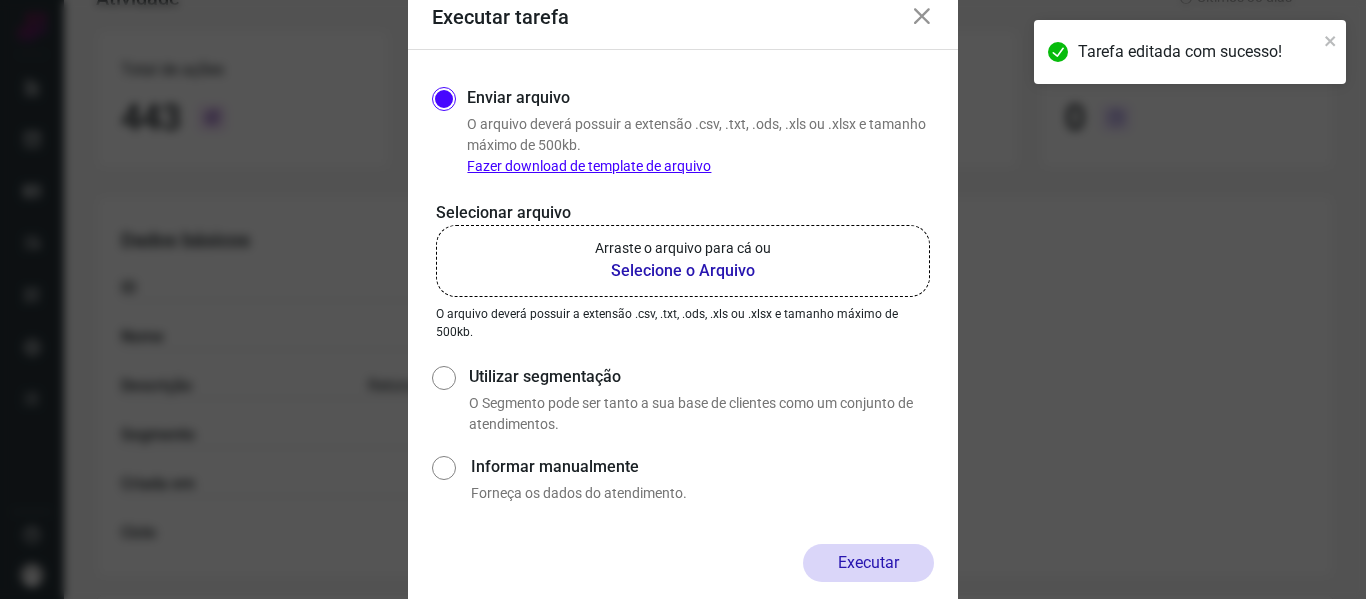 click on "Arraste o arquivo para cá ou Selecione o Arquivo" 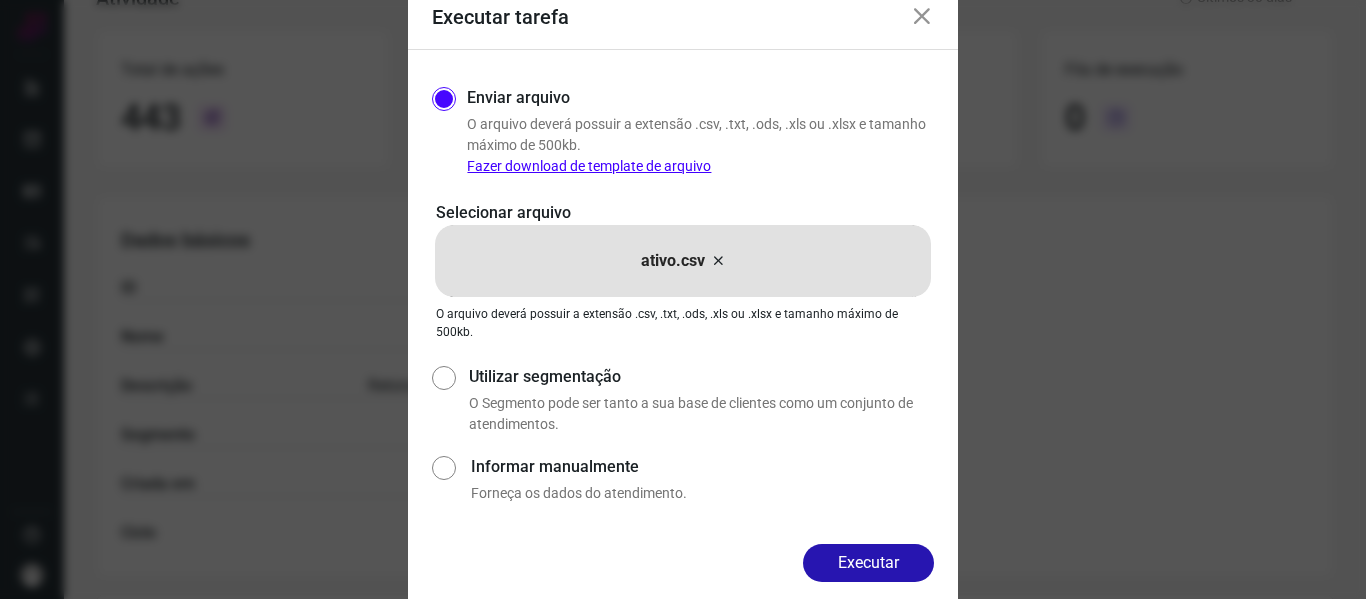 click at bounding box center (718, 261) 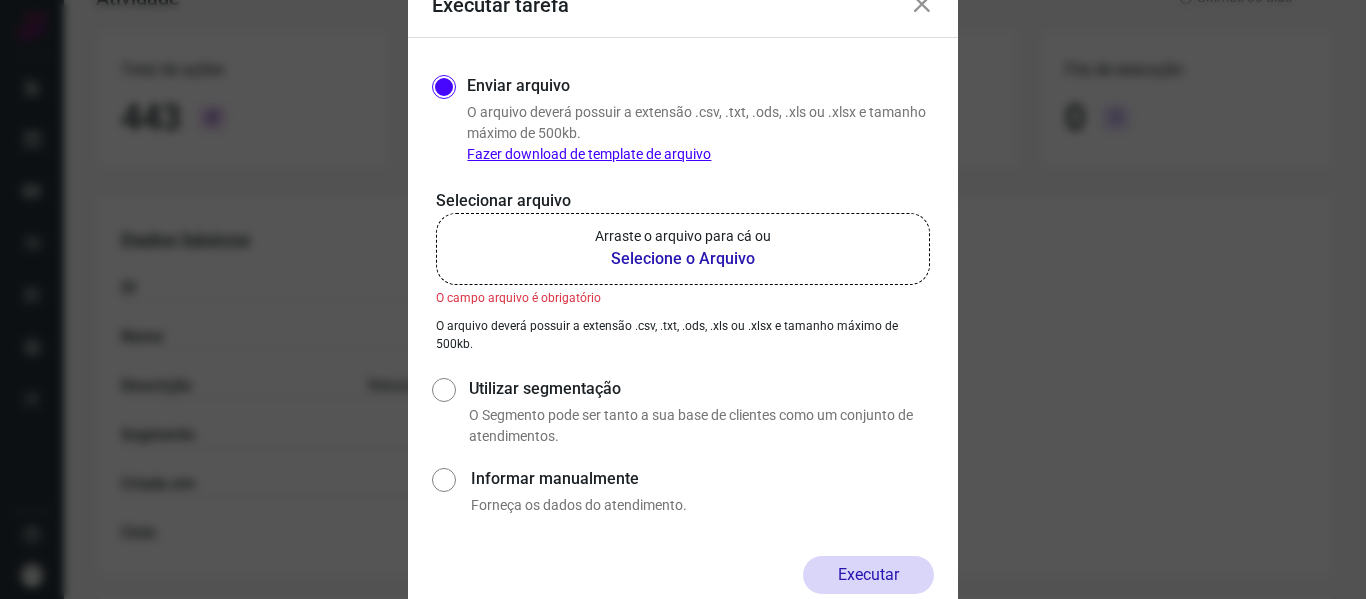 click on "Arraste o arquivo para cá ou Selecione o Arquivo" 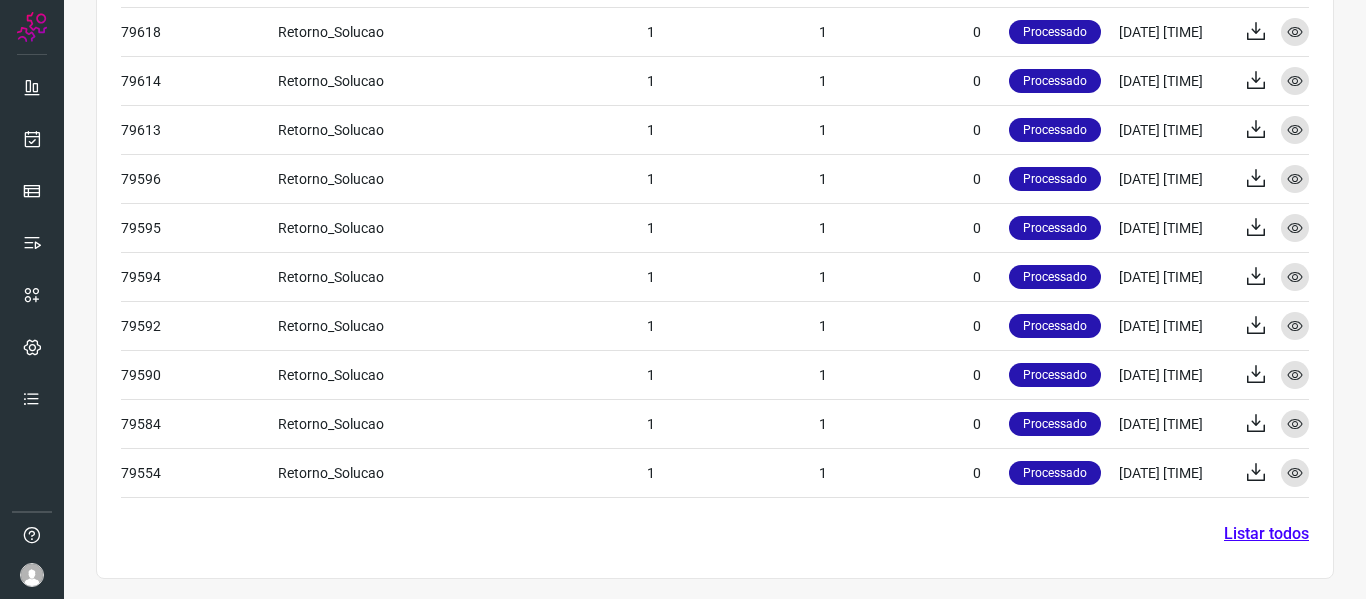 scroll, scrollTop: 0, scrollLeft: 0, axis: both 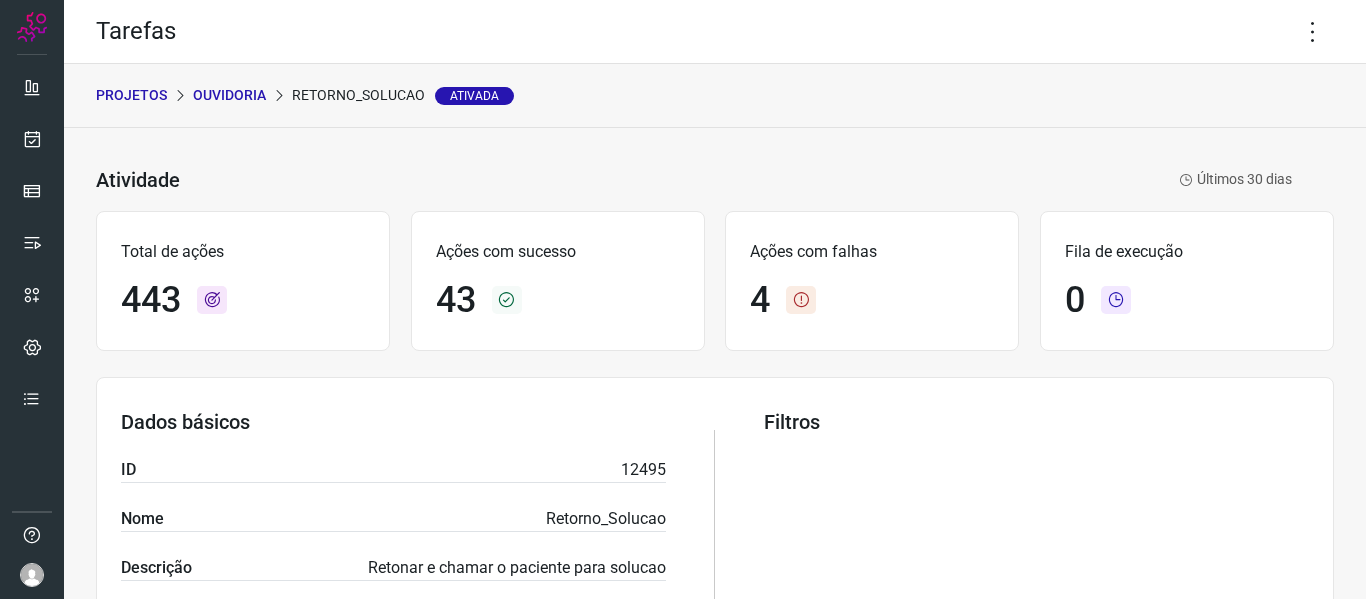 click on "Retorno_Solucao  Ativada" at bounding box center [403, 95] 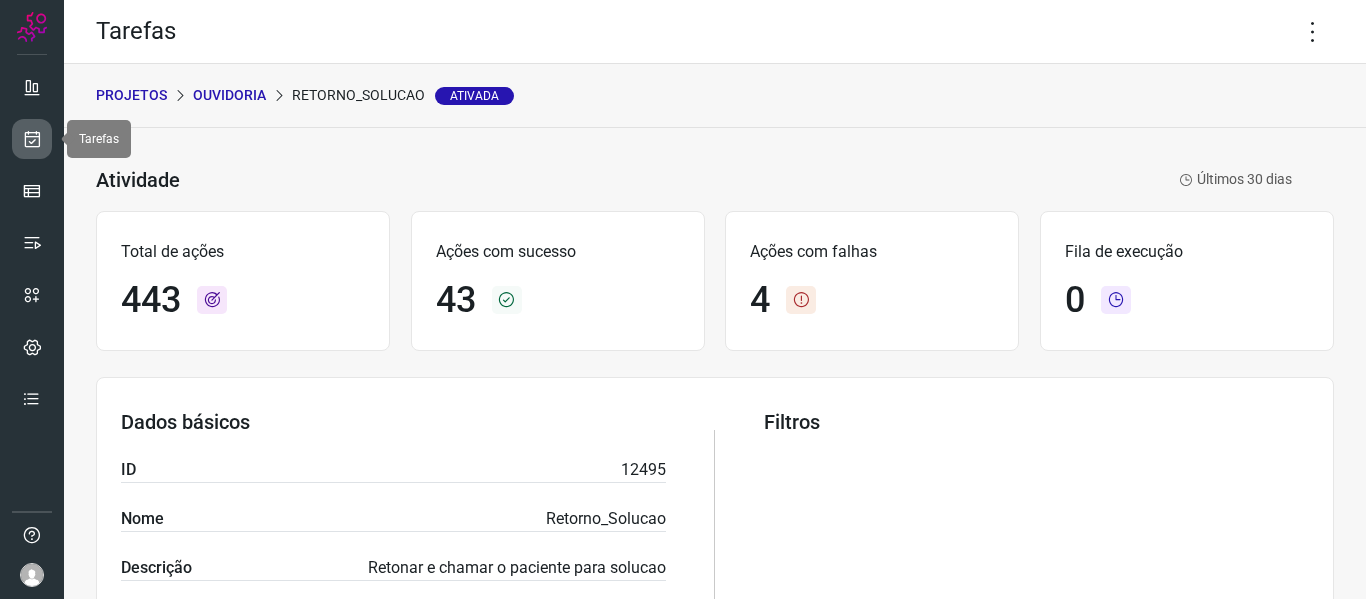 click at bounding box center (32, 139) 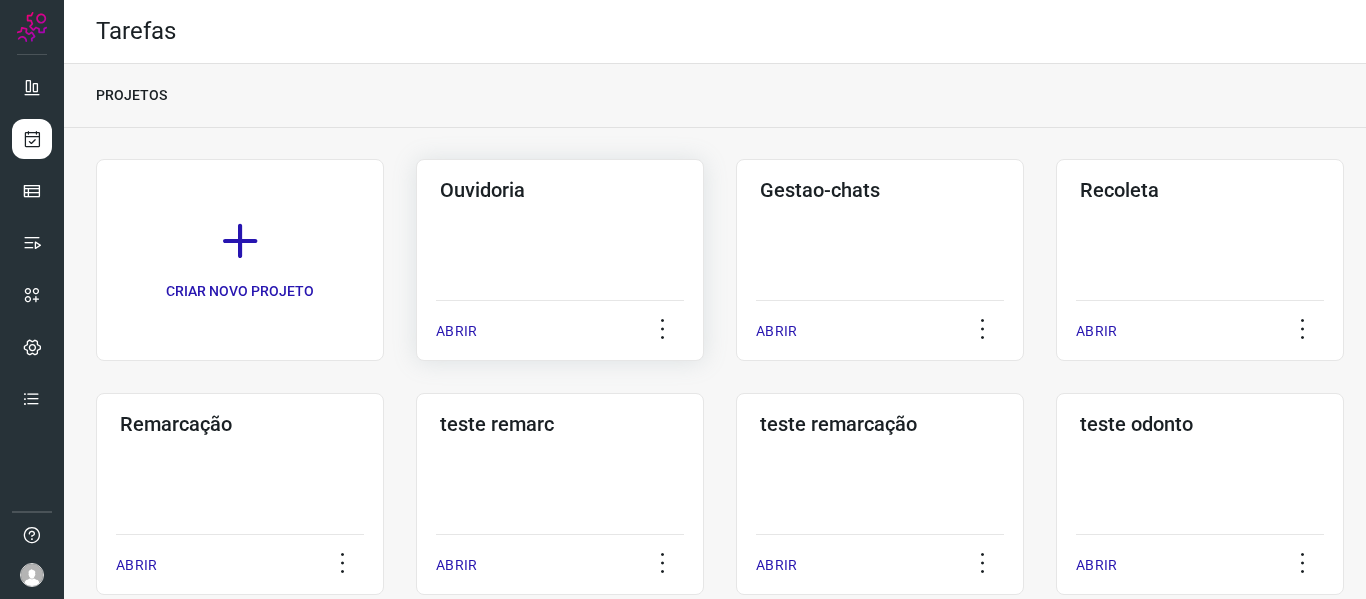 click on "ABRIR" at bounding box center [456, 331] 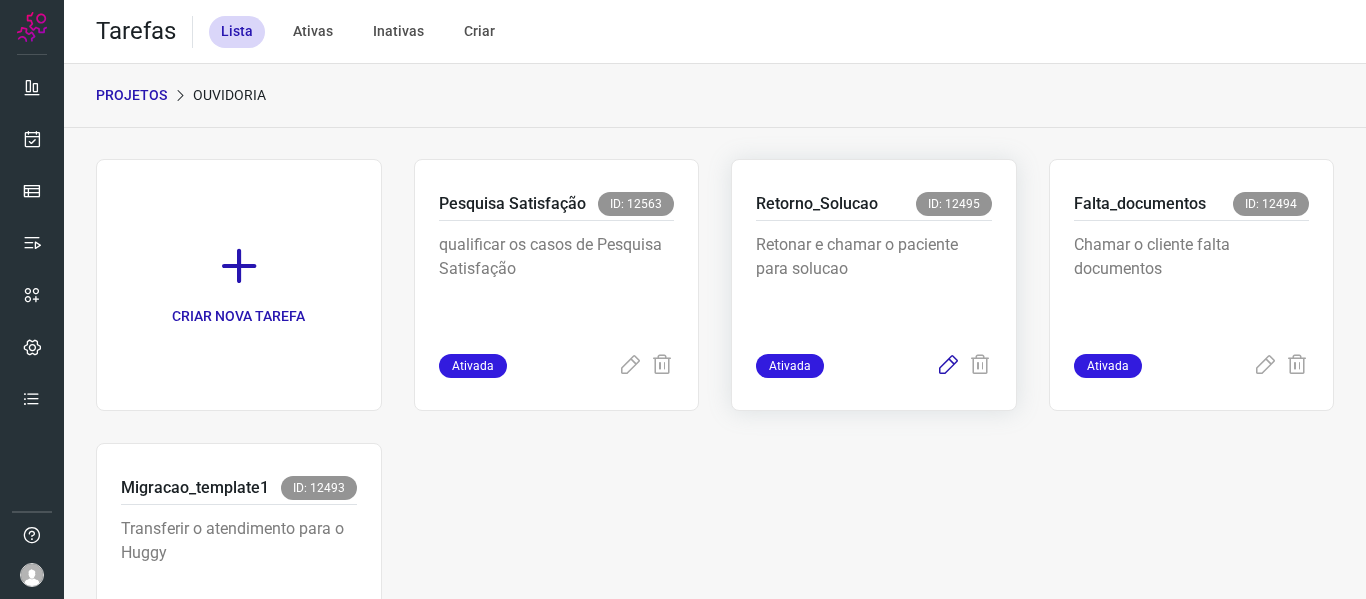 click at bounding box center [948, 366] 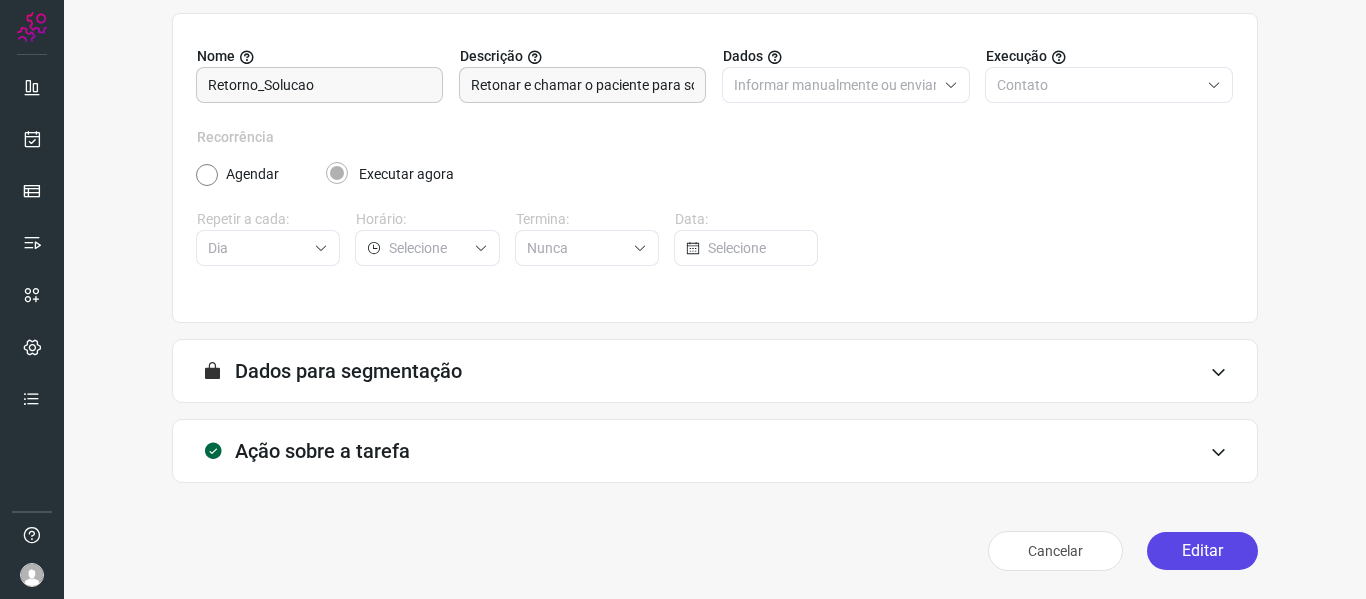 scroll, scrollTop: 182, scrollLeft: 0, axis: vertical 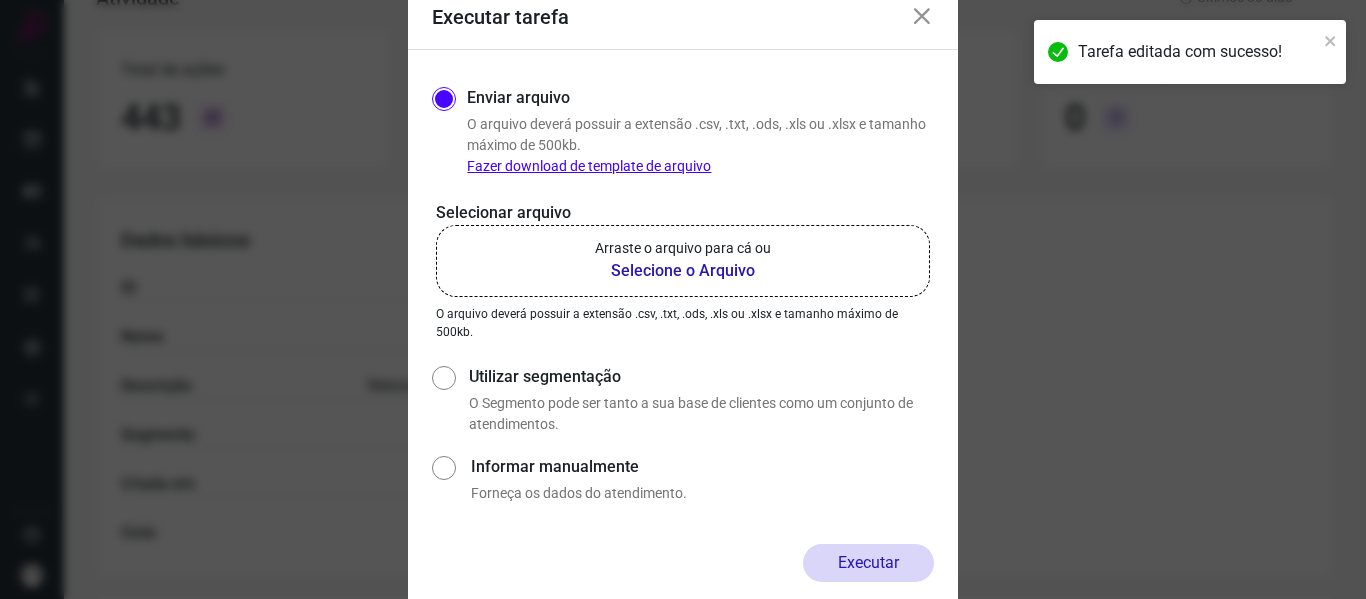 click on "Selecione o Arquivo" at bounding box center (683, 271) 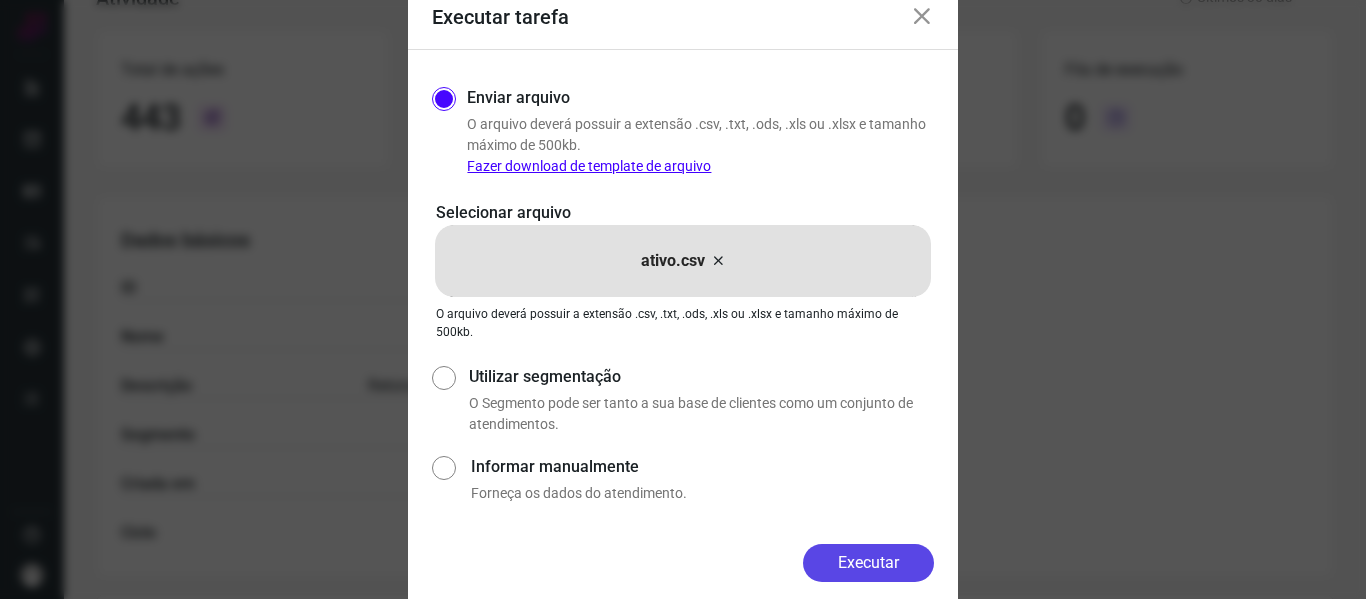click on "Executar" at bounding box center (868, 563) 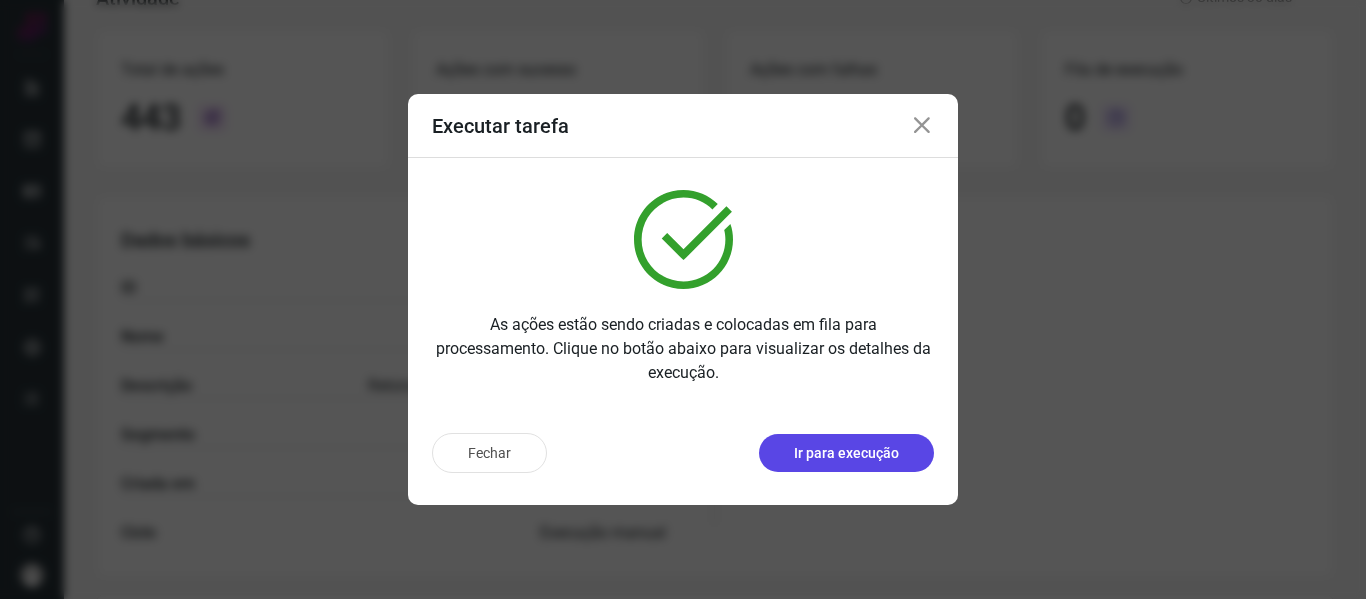 click on "Ir para execução" at bounding box center (846, 453) 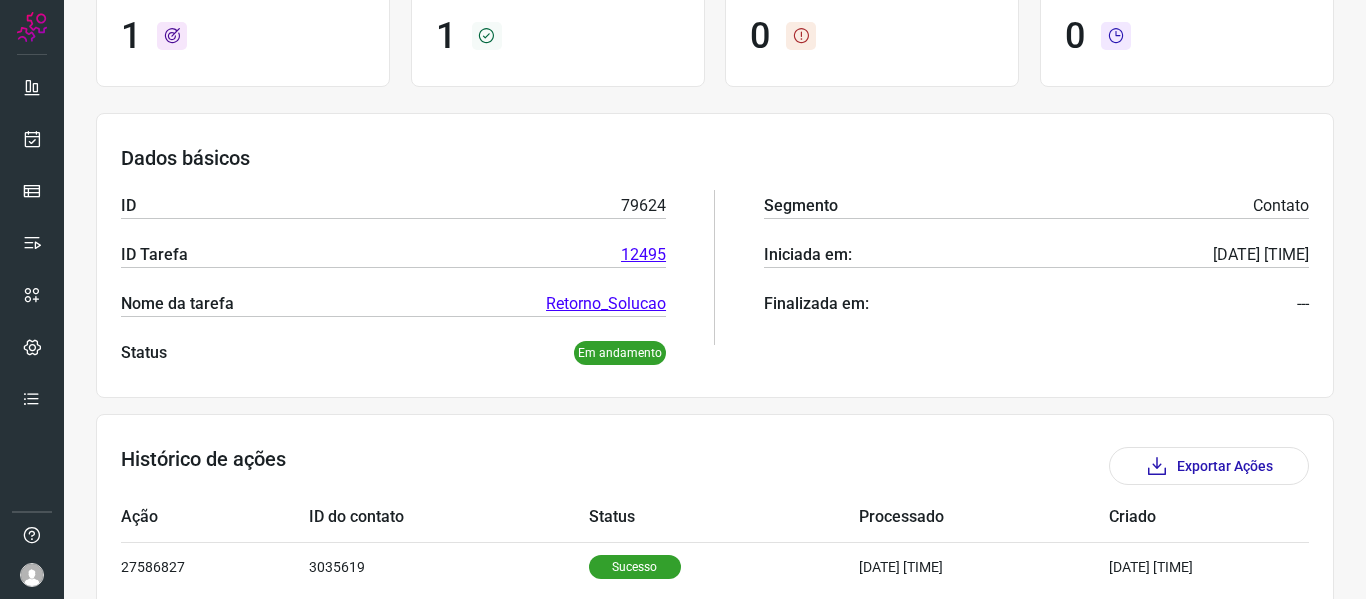 scroll, scrollTop: 275, scrollLeft: 0, axis: vertical 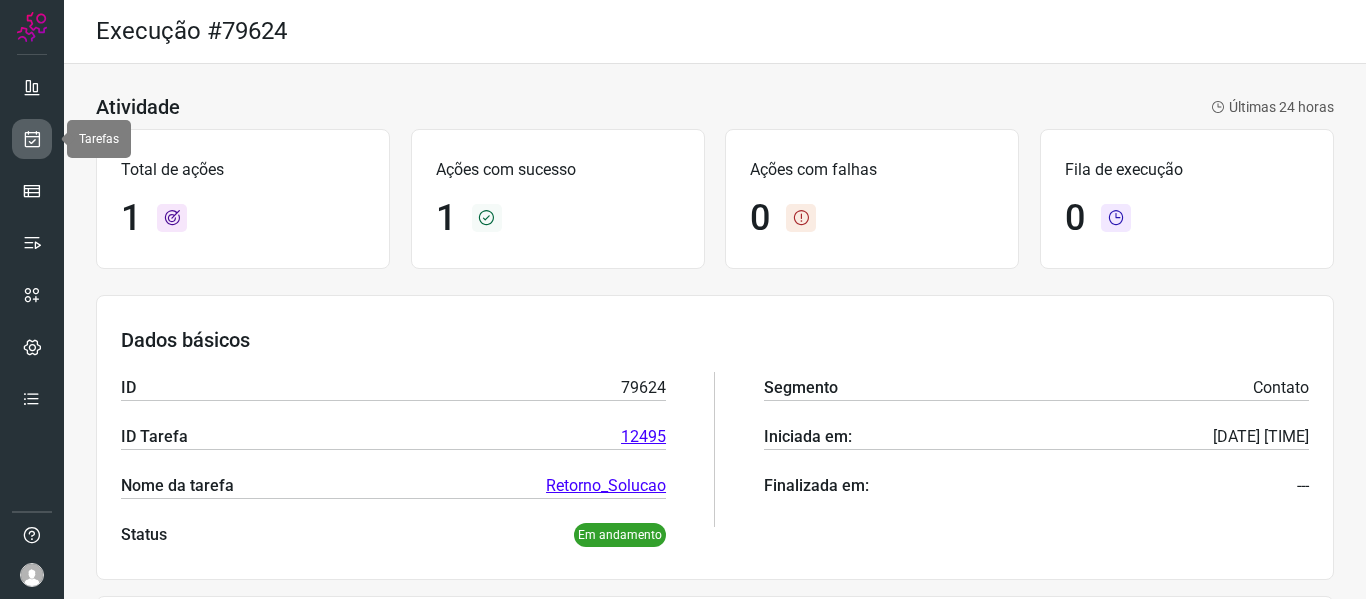 click at bounding box center [32, 139] 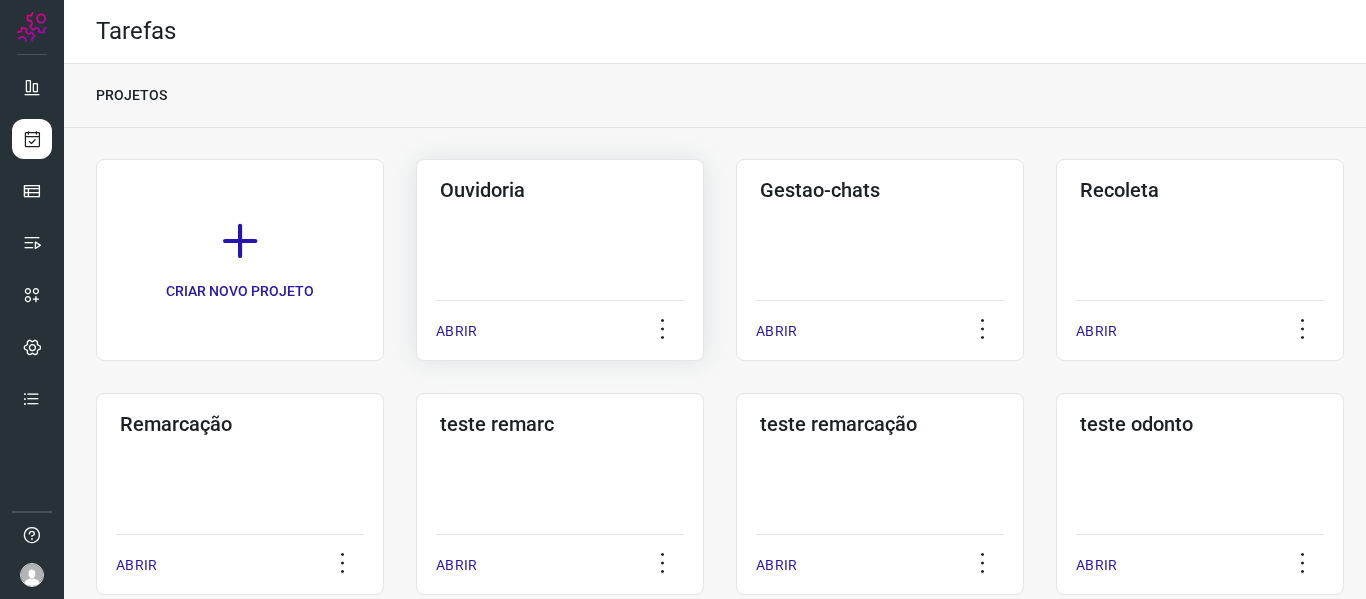 click on "ABRIR" at bounding box center [456, 331] 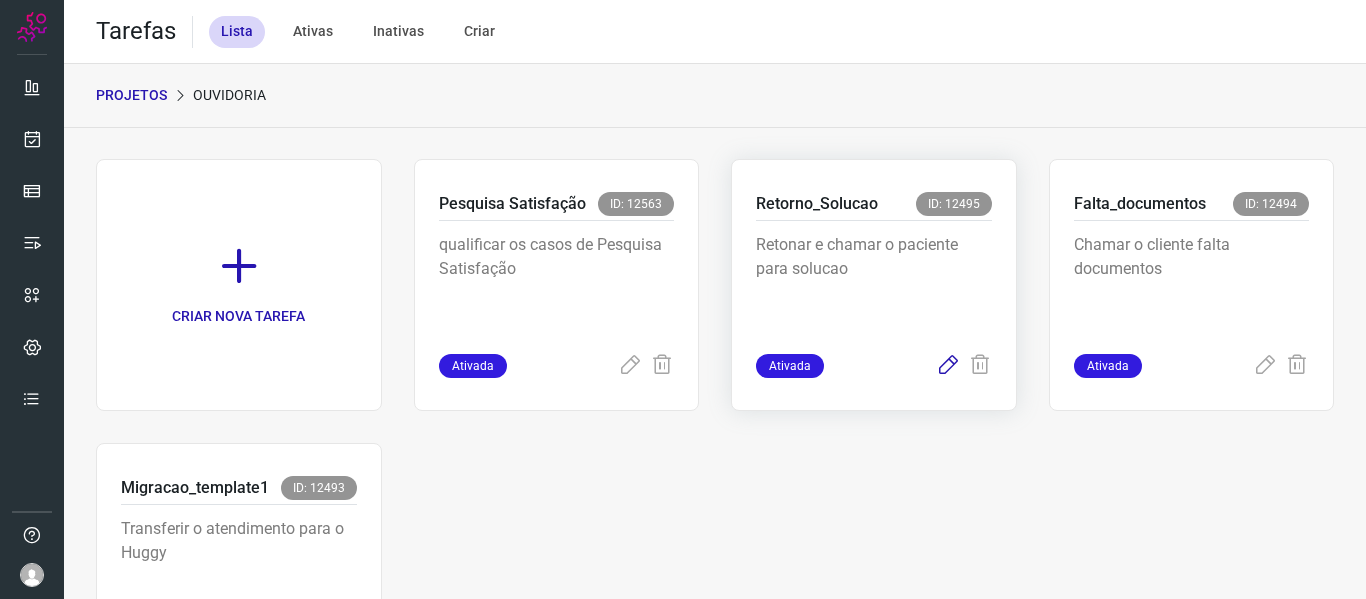 click at bounding box center [948, 366] 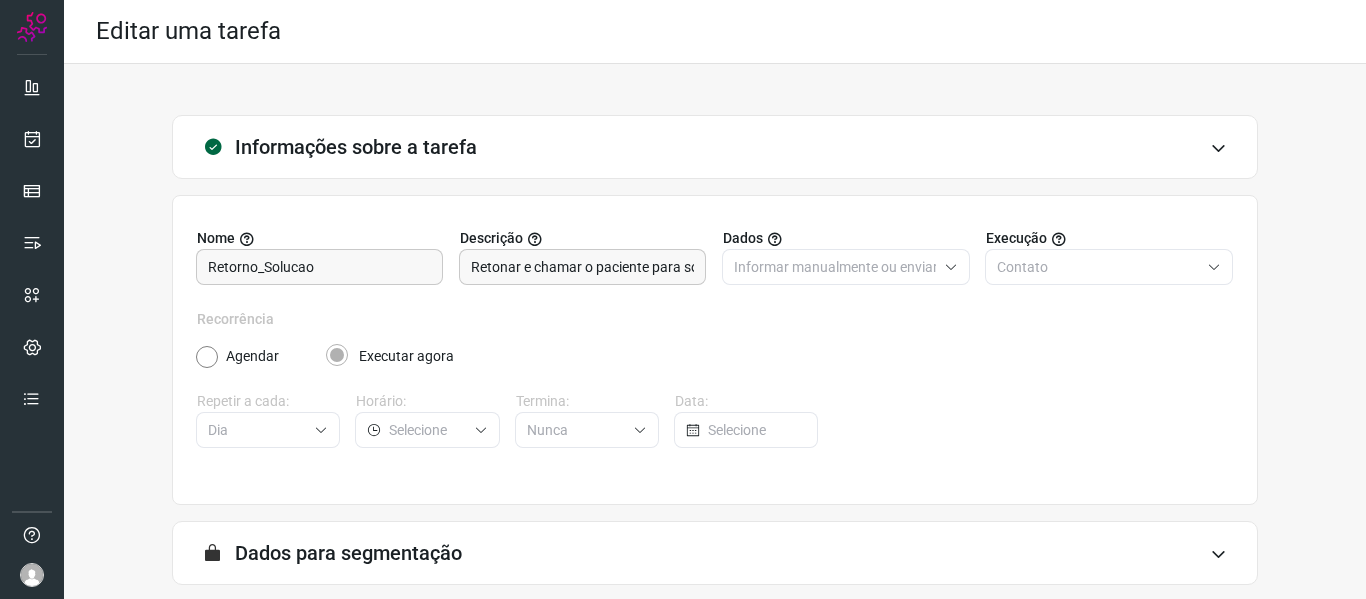 scroll, scrollTop: 182, scrollLeft: 0, axis: vertical 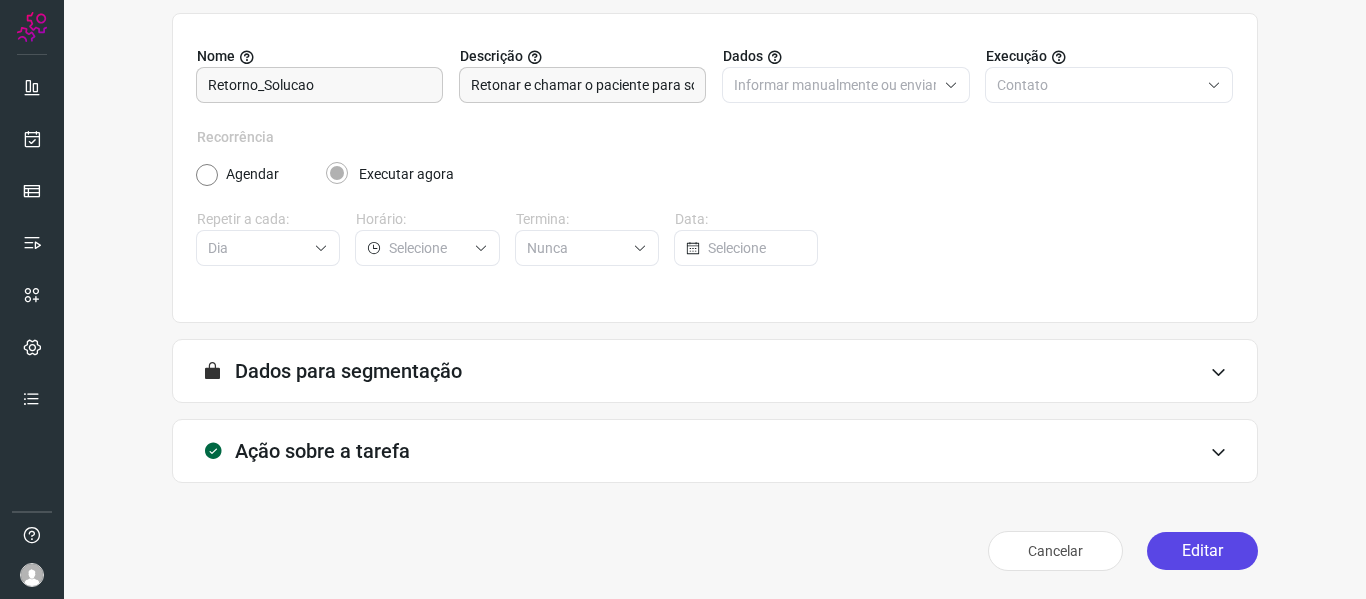 click on "Editar" at bounding box center [1202, 551] 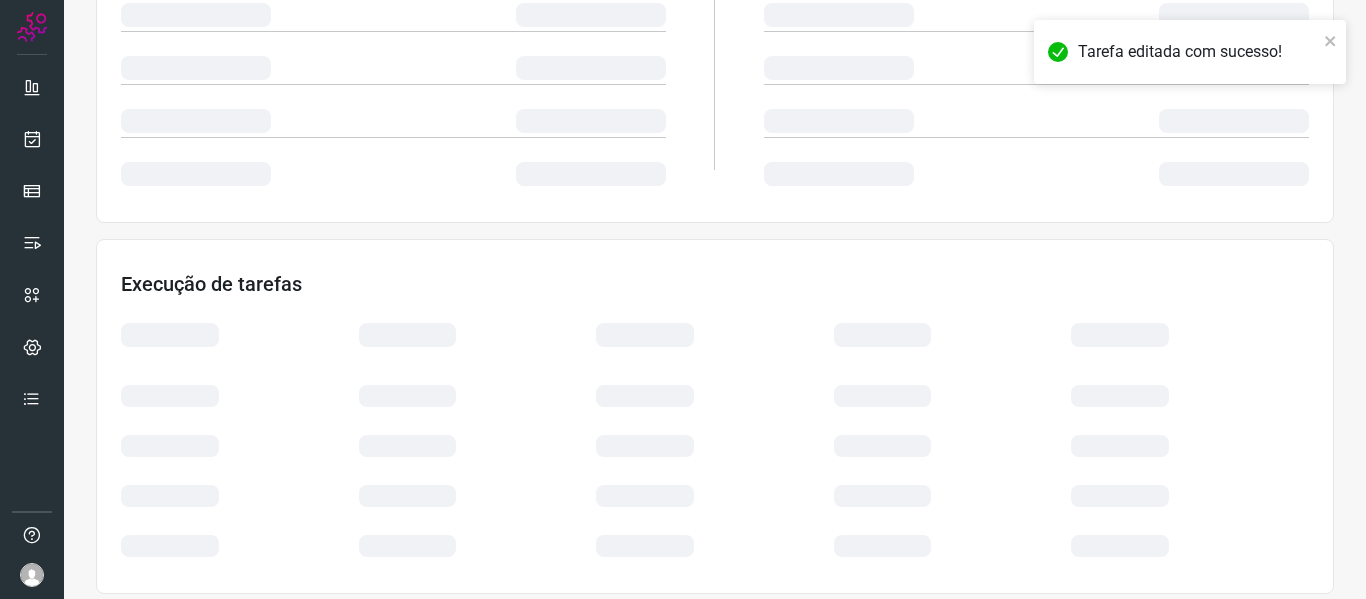 scroll, scrollTop: 470, scrollLeft: 0, axis: vertical 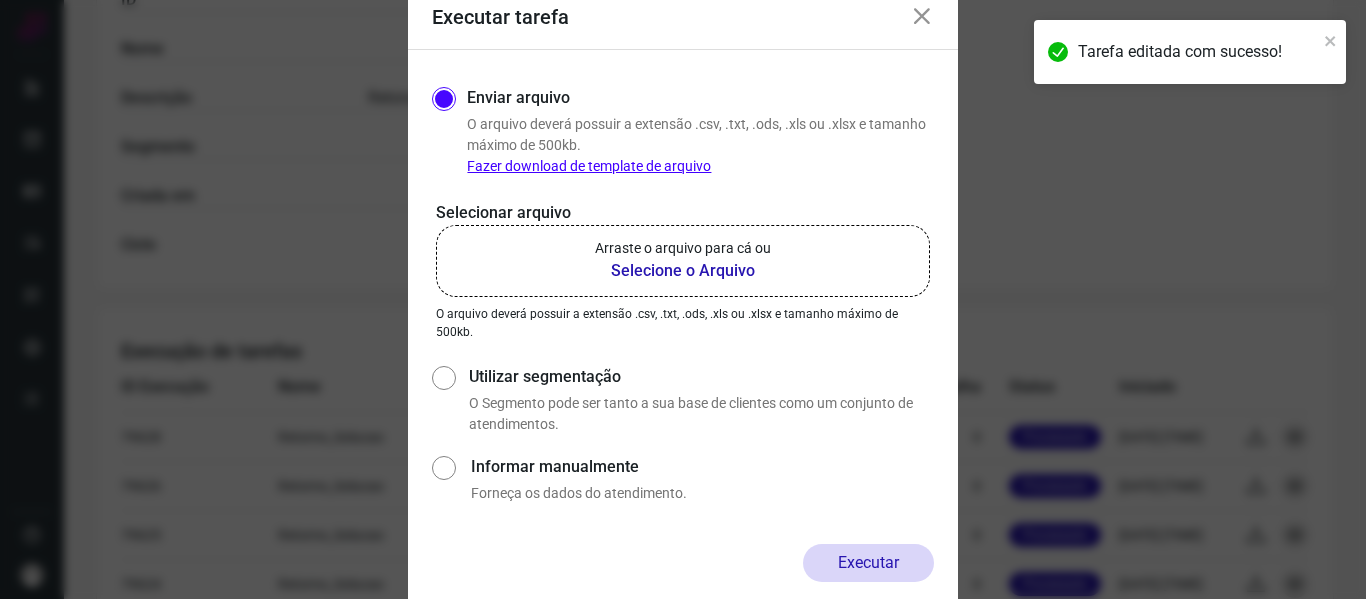 click on "Arraste o arquivo para cá ou Selecione o Arquivo" 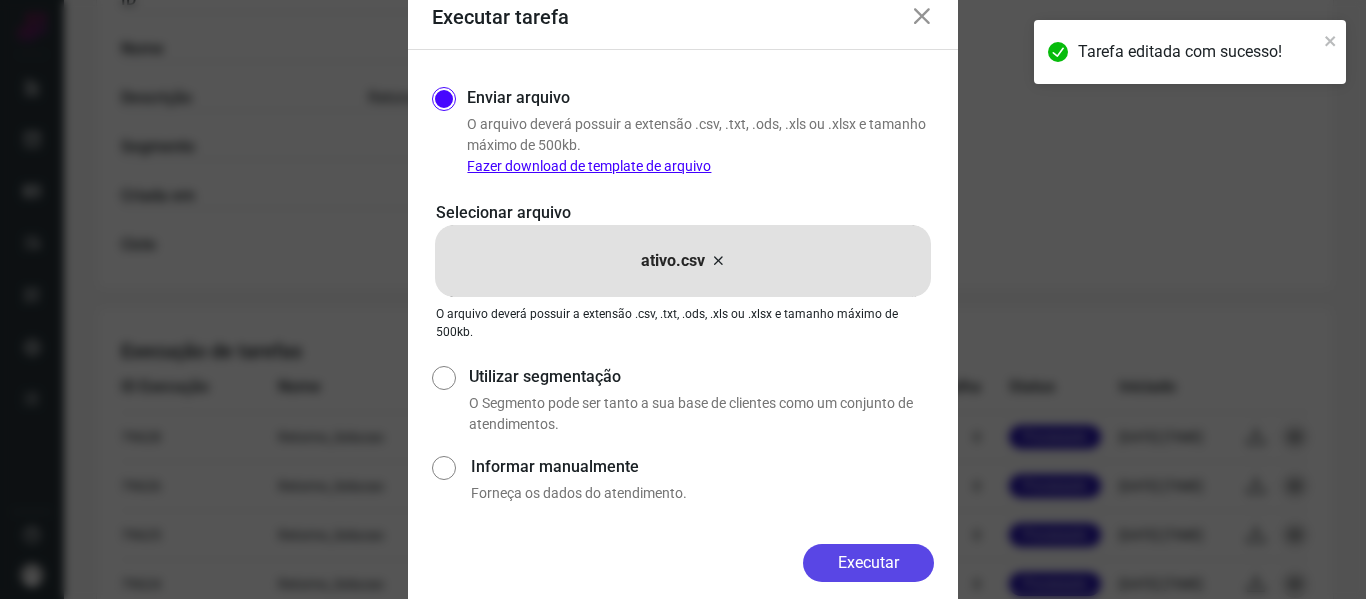 click on "Executar" at bounding box center [868, 563] 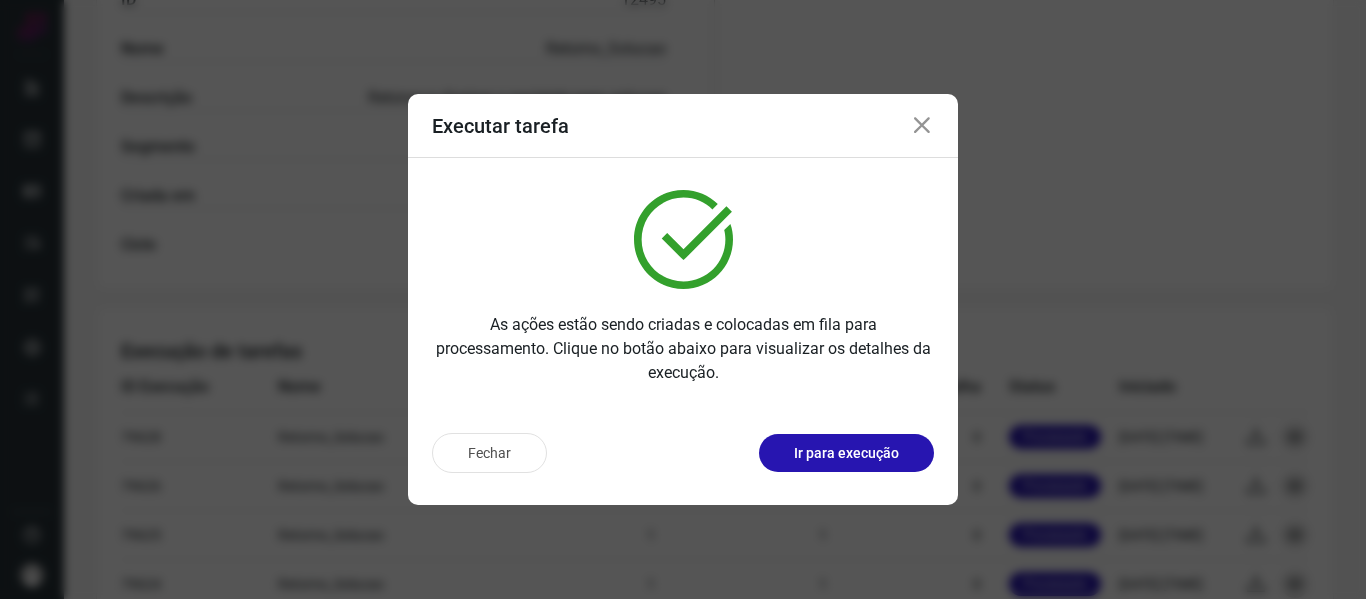 click at bounding box center [922, 126] 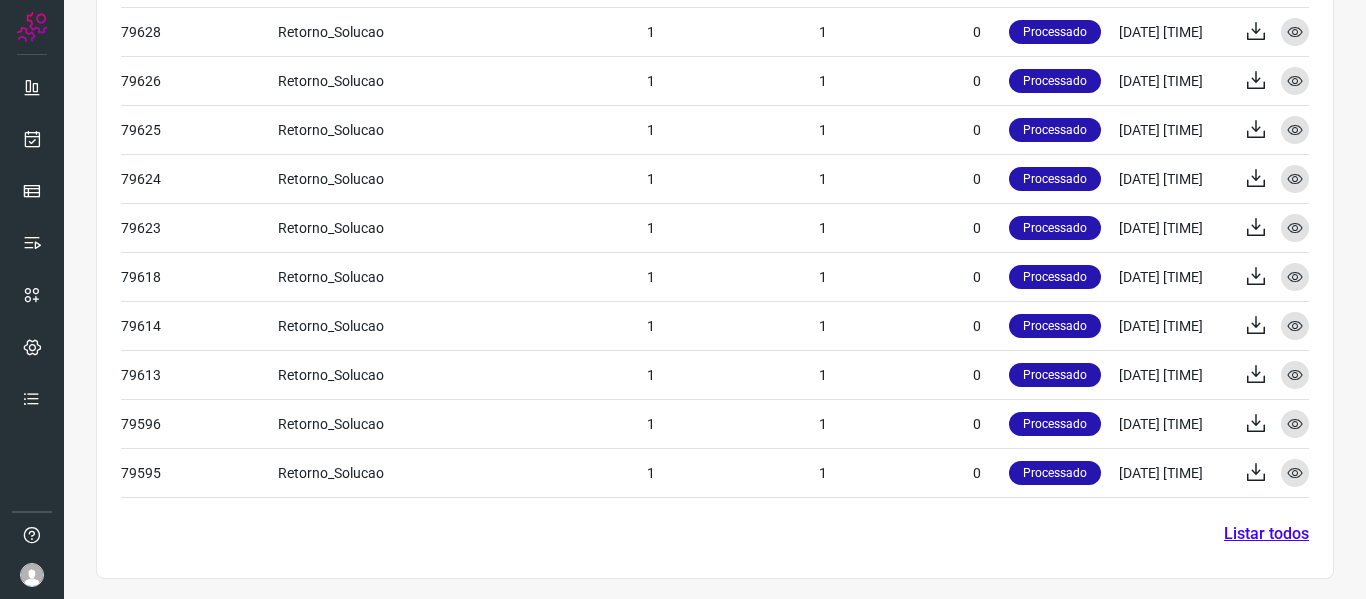 scroll, scrollTop: 0, scrollLeft: 0, axis: both 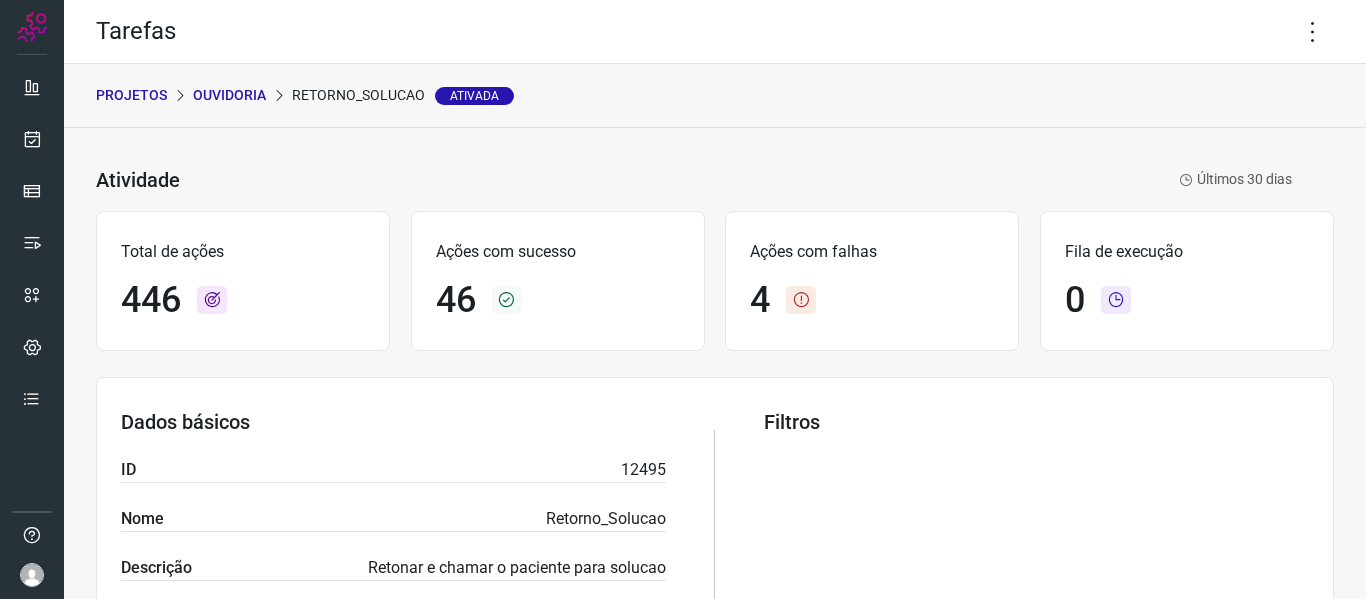 drag, startPoint x: 238, startPoint y: 84, endPoint x: 242, endPoint y: 95, distance: 11.7046995 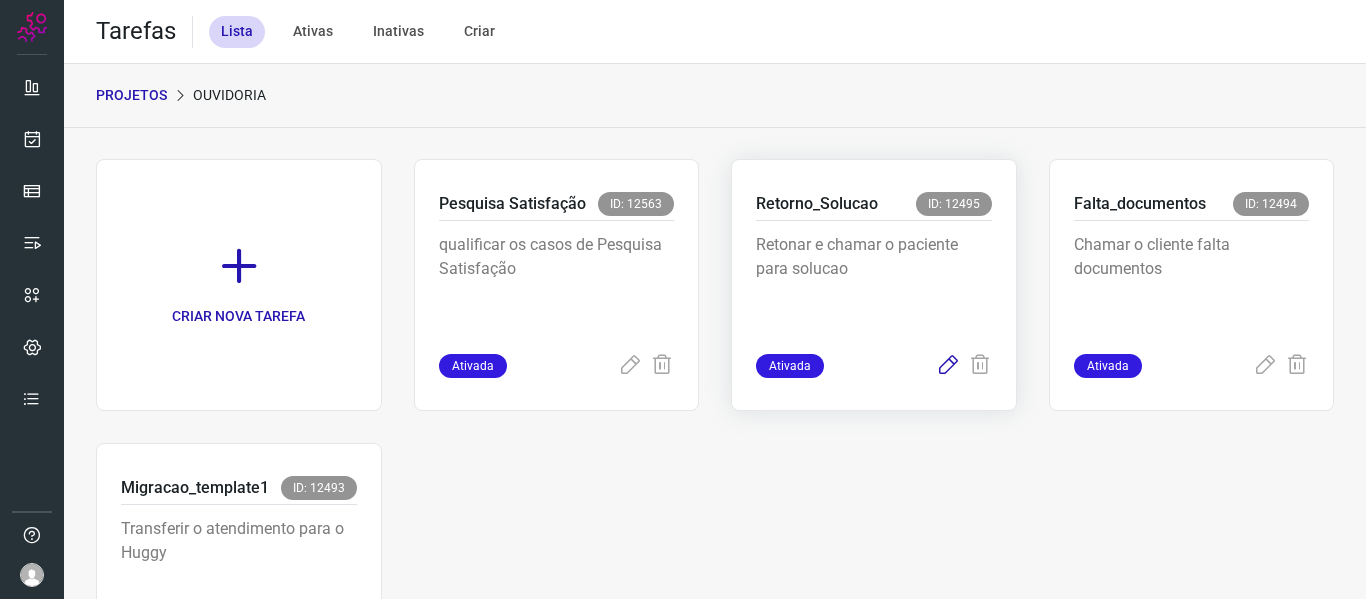 click at bounding box center [948, 366] 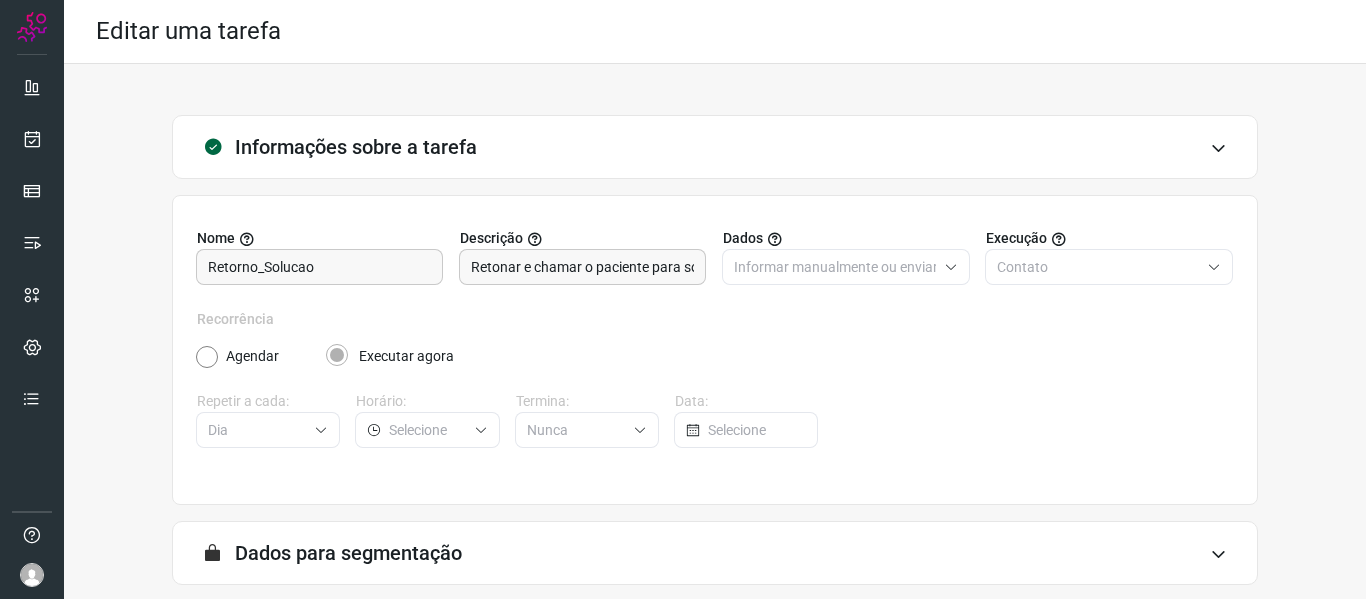 scroll, scrollTop: 182, scrollLeft: 0, axis: vertical 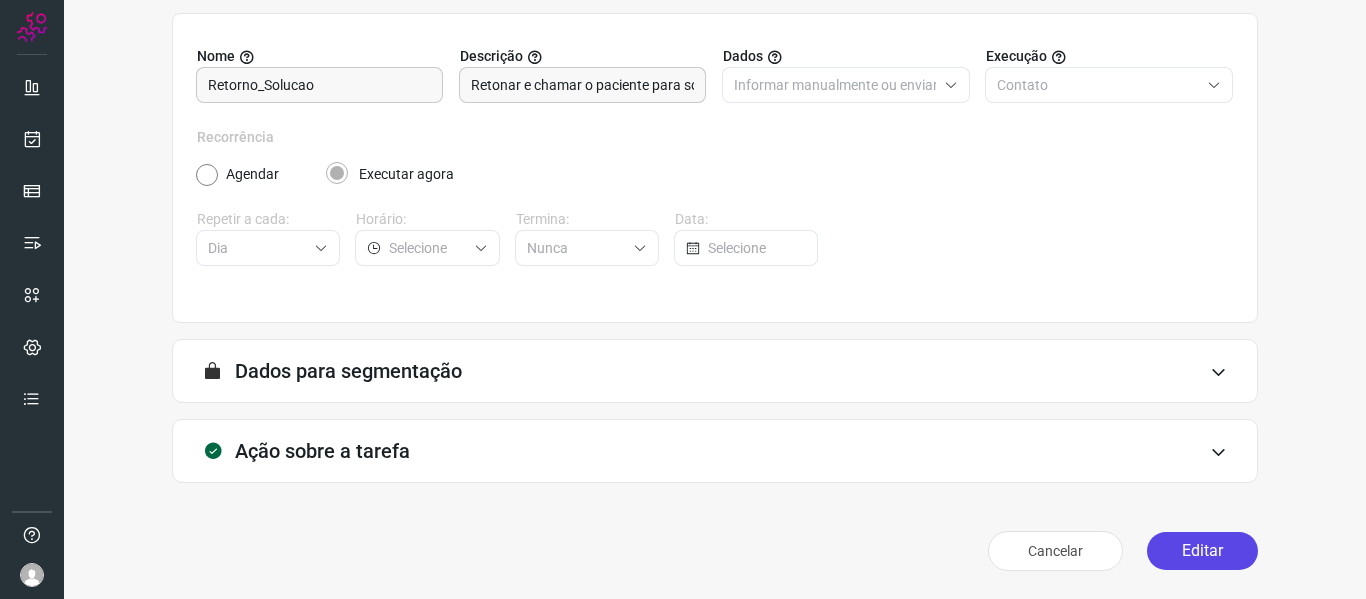 click on "Editar" at bounding box center [1202, 551] 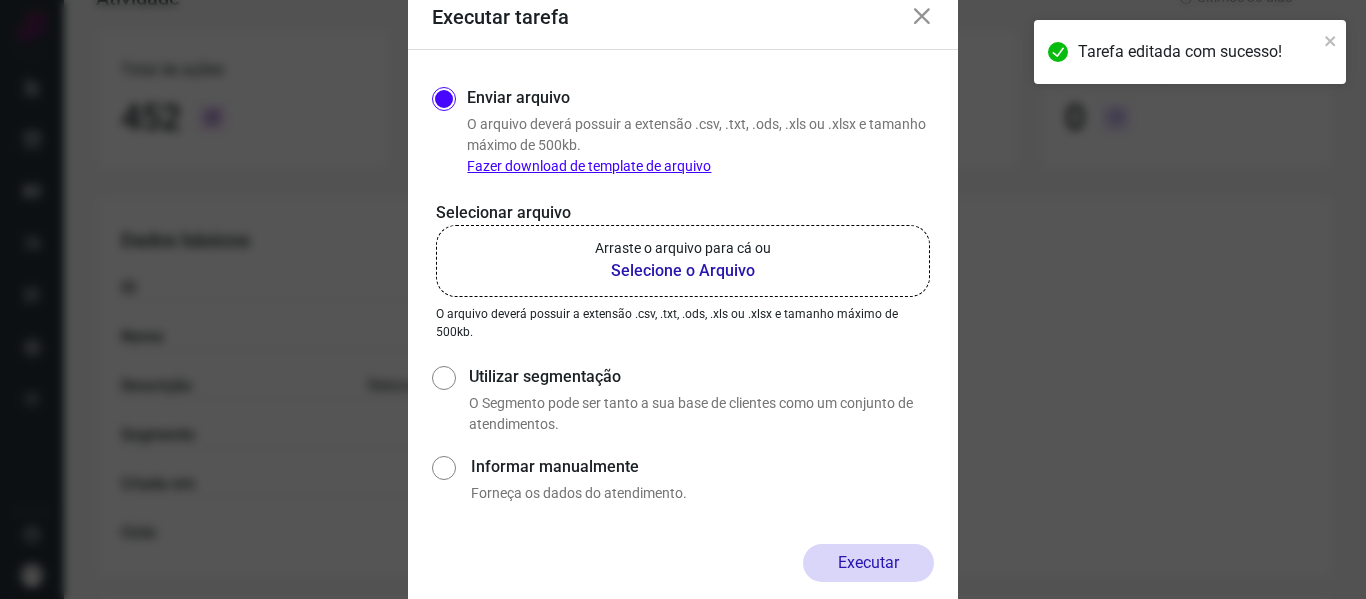 click on "Selecione o Arquivo" at bounding box center (683, 271) 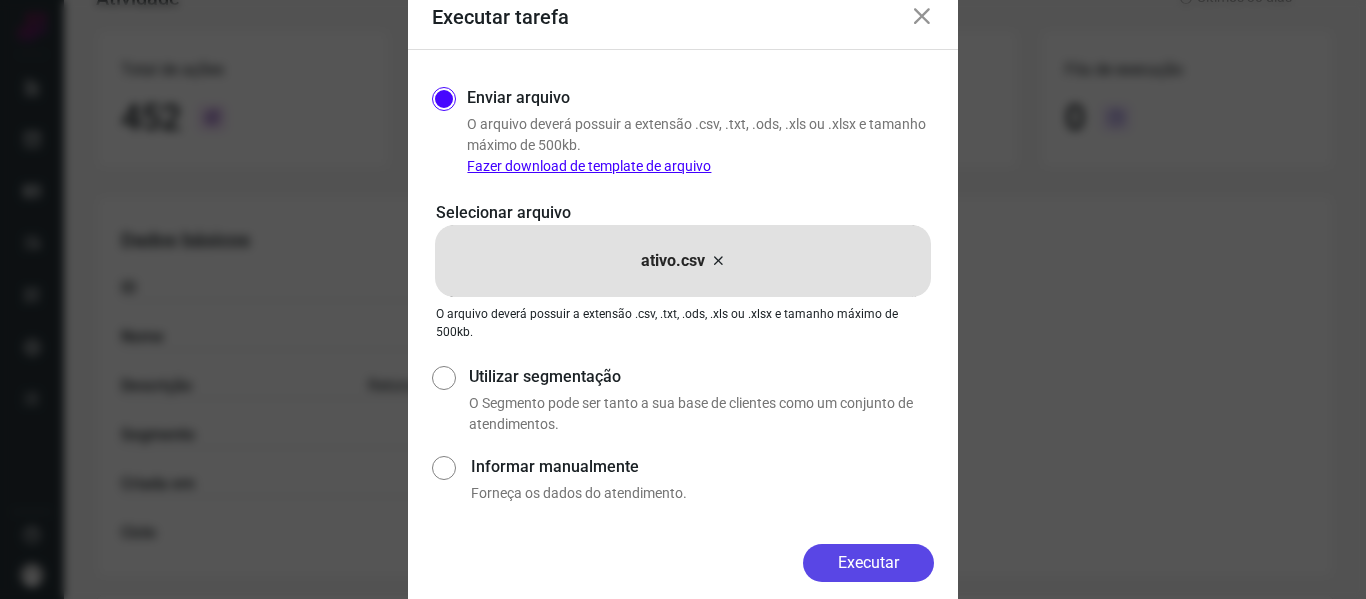 click on "Executar" at bounding box center (868, 563) 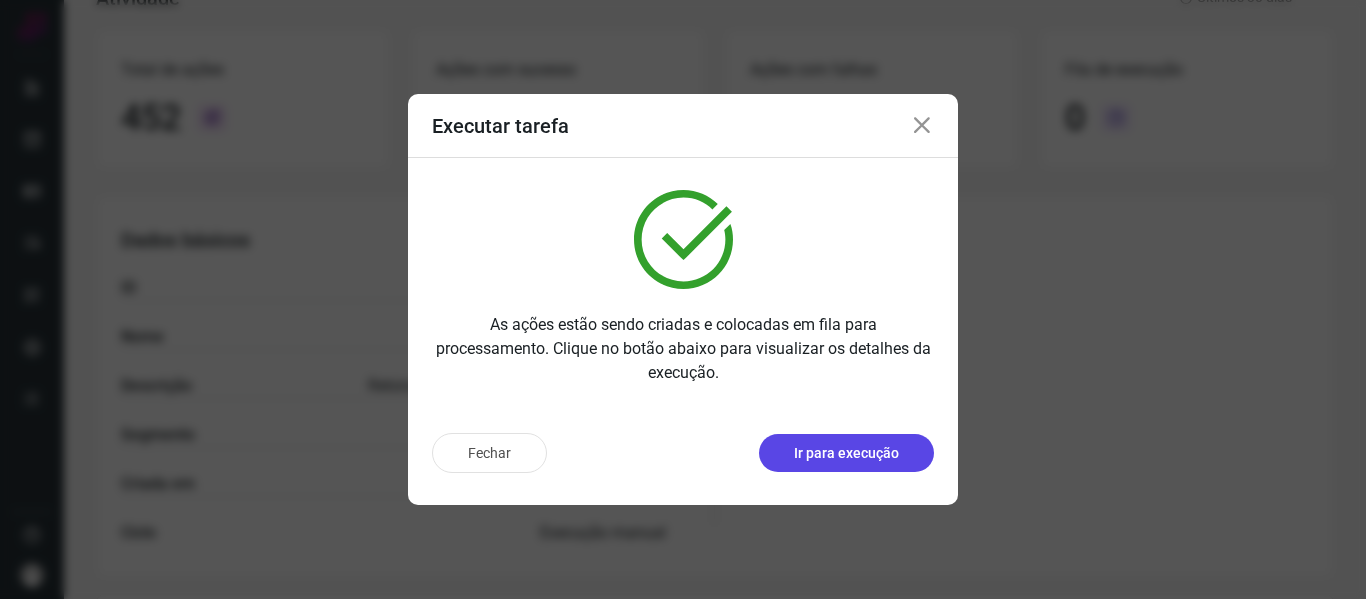 click on "Ir para execução" at bounding box center [846, 453] 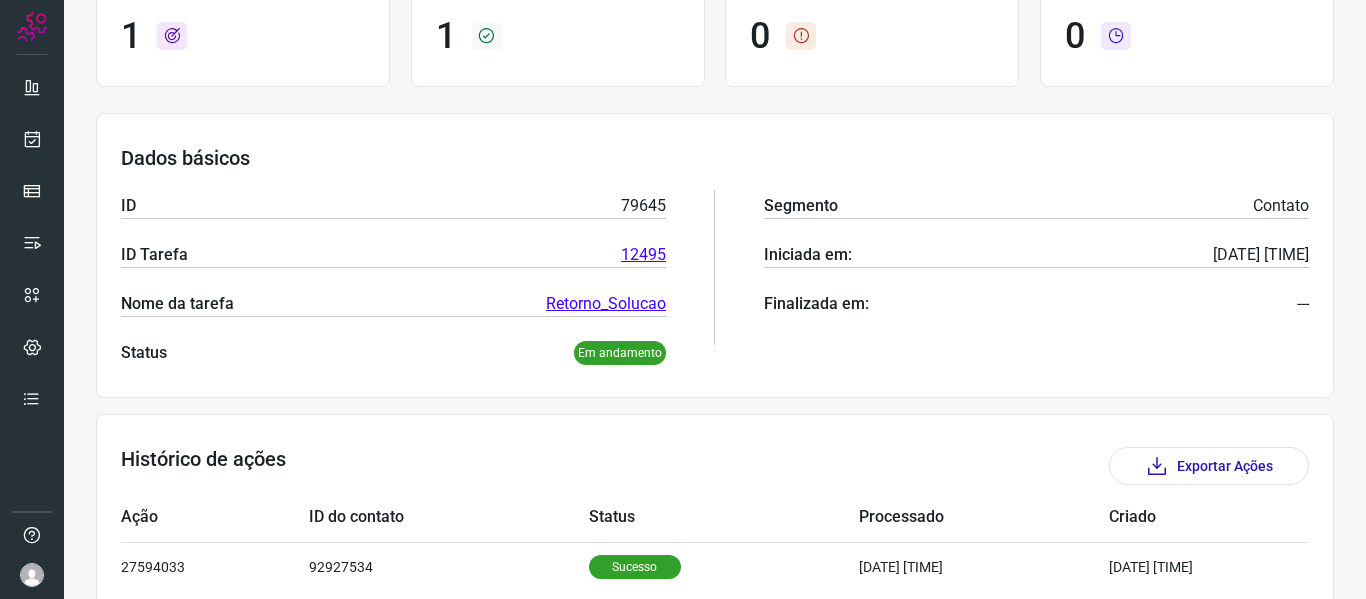 scroll, scrollTop: 275, scrollLeft: 0, axis: vertical 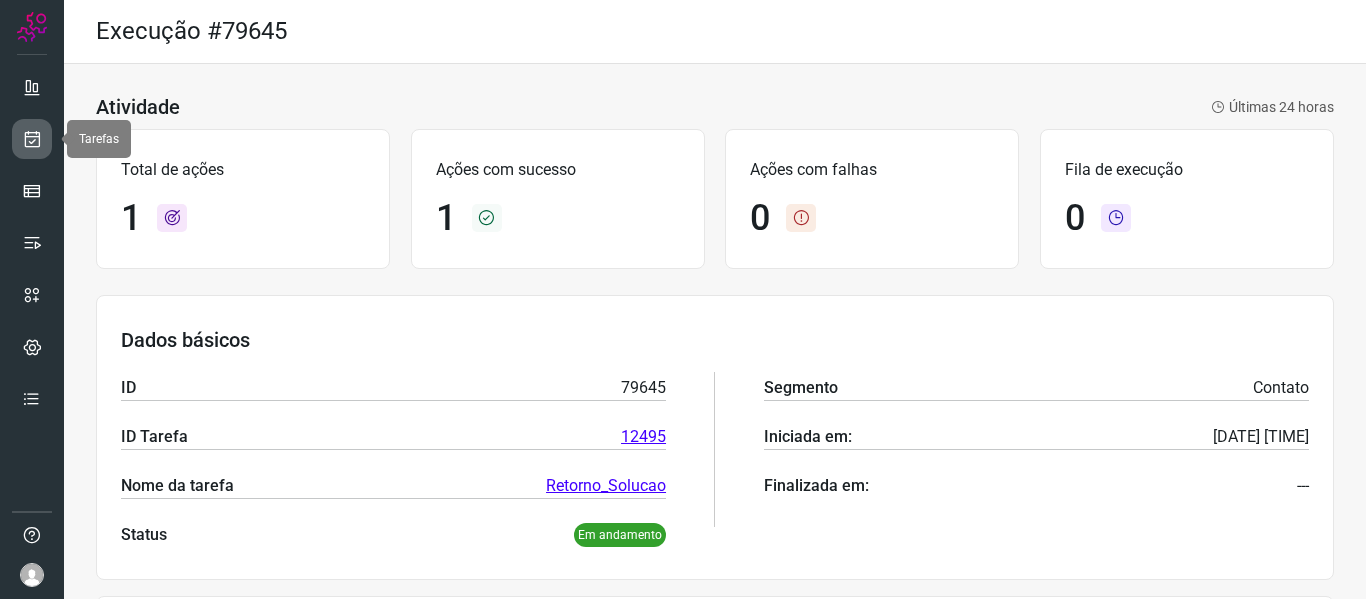 click at bounding box center (32, 139) 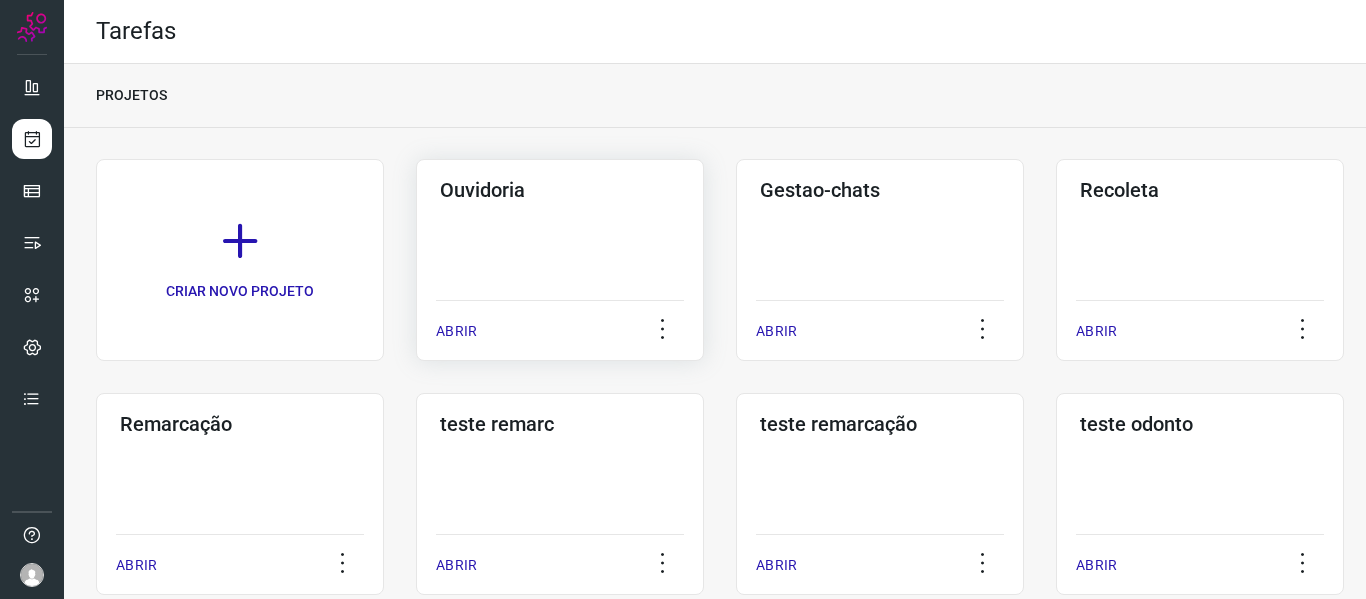 click on "ABRIR" at bounding box center (560, 325) 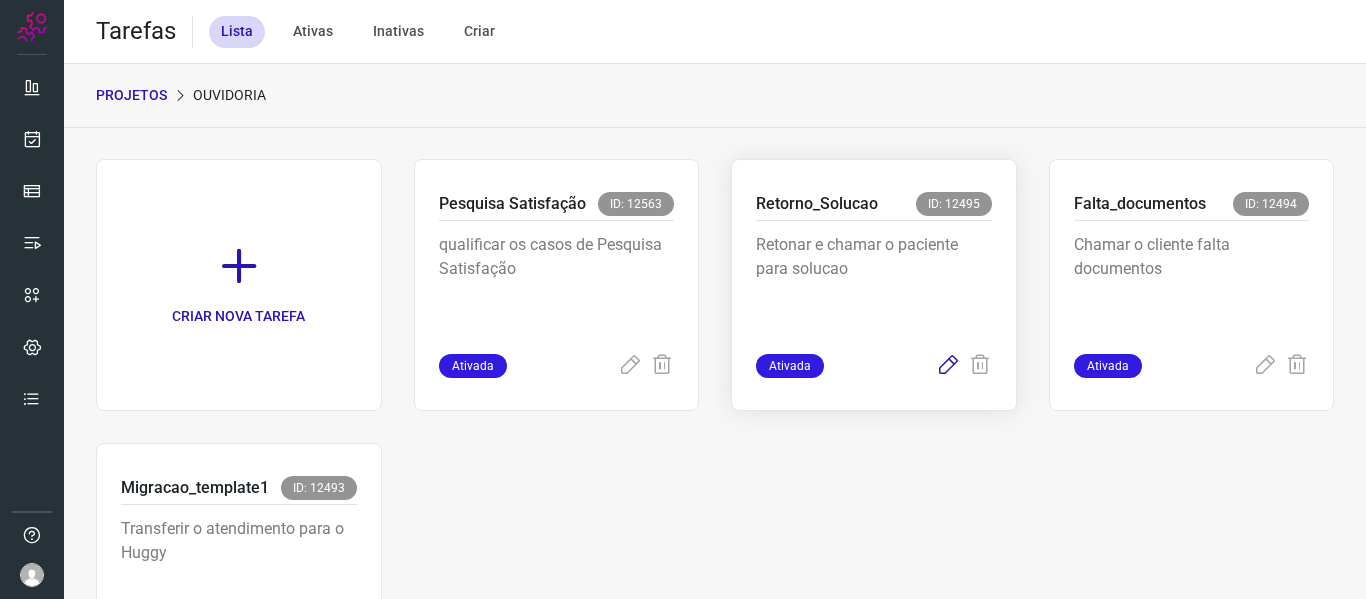 click at bounding box center [948, 366] 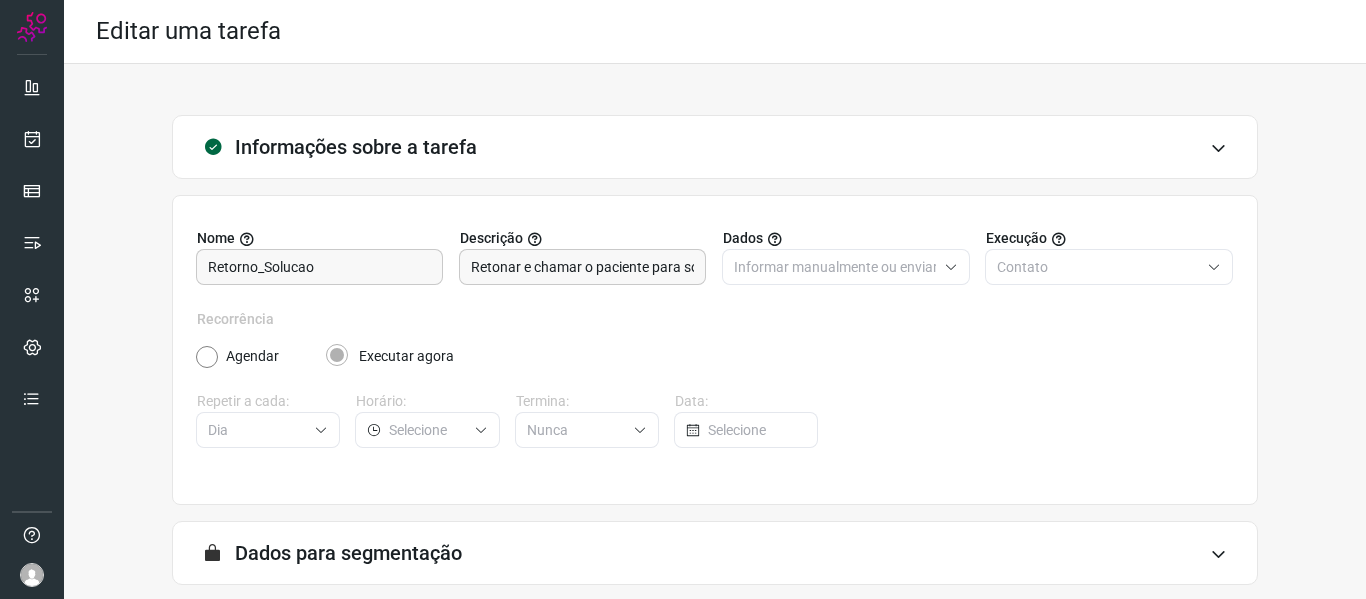 scroll, scrollTop: 182, scrollLeft: 0, axis: vertical 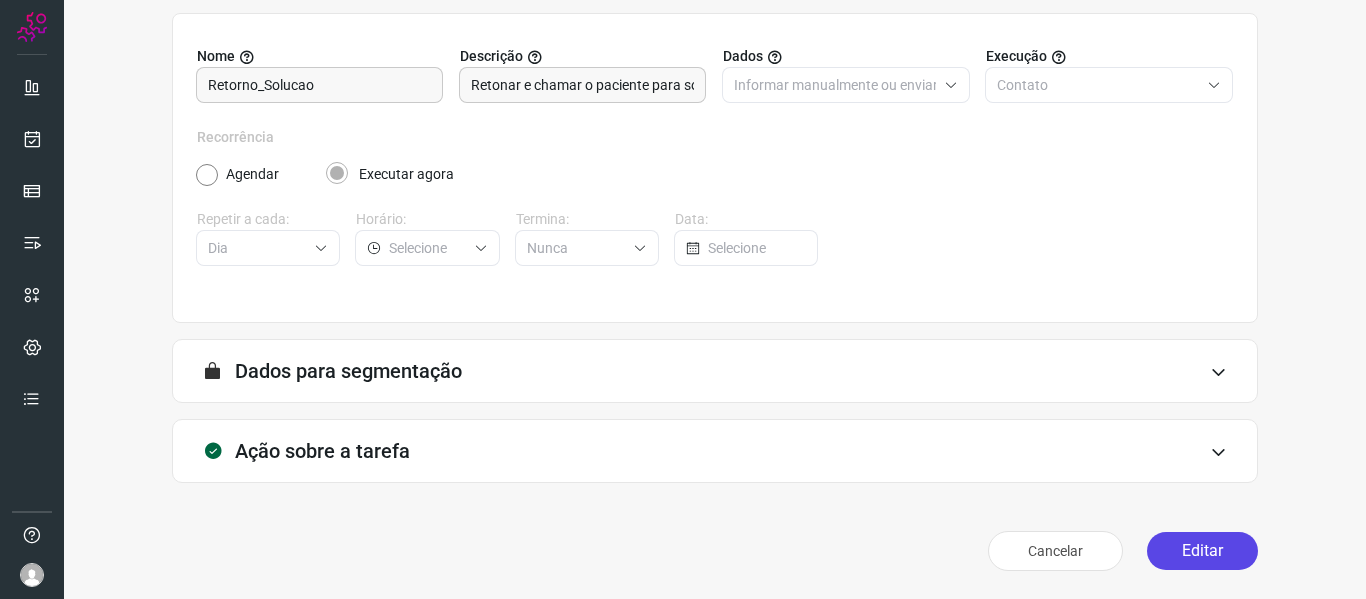 click on "Editar" at bounding box center (1202, 551) 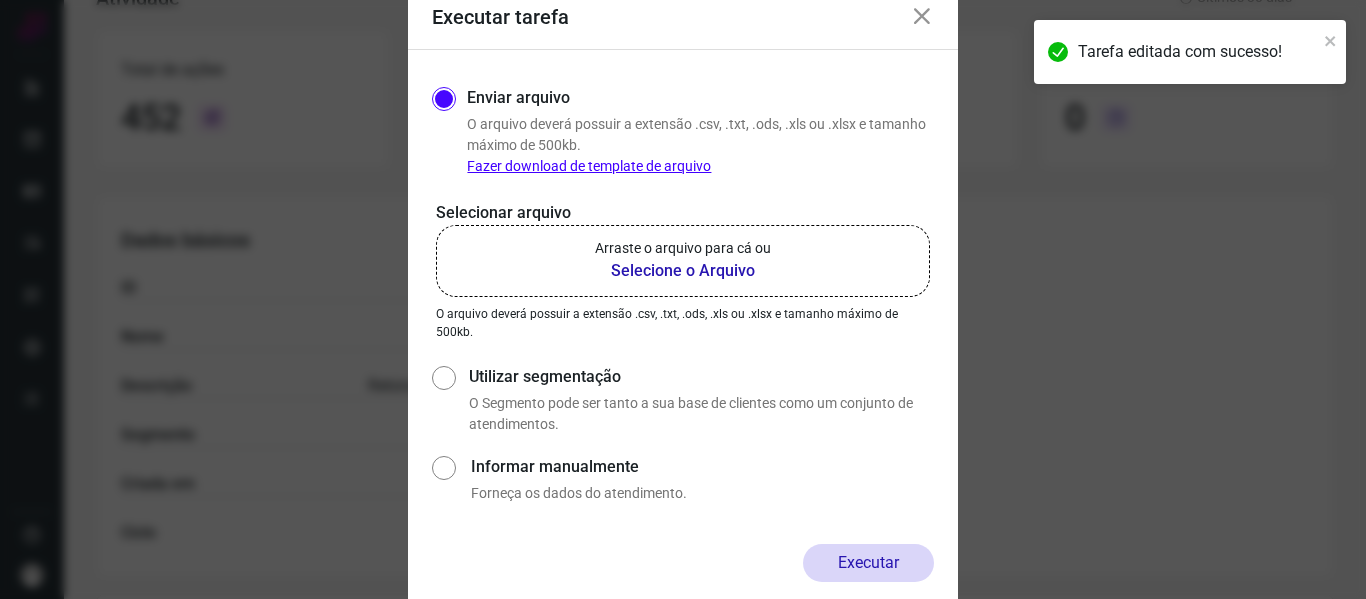 click on "Arraste o arquivo para cá ou Selecione o Arquivo" 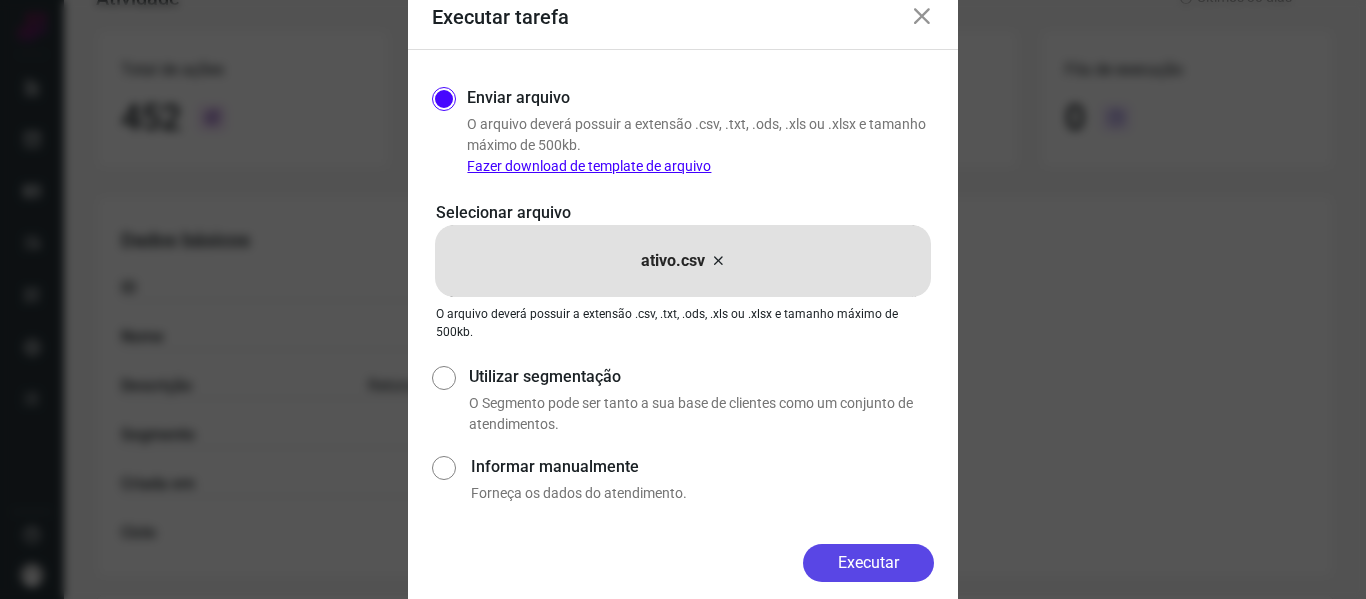 click on "Executar" at bounding box center [868, 563] 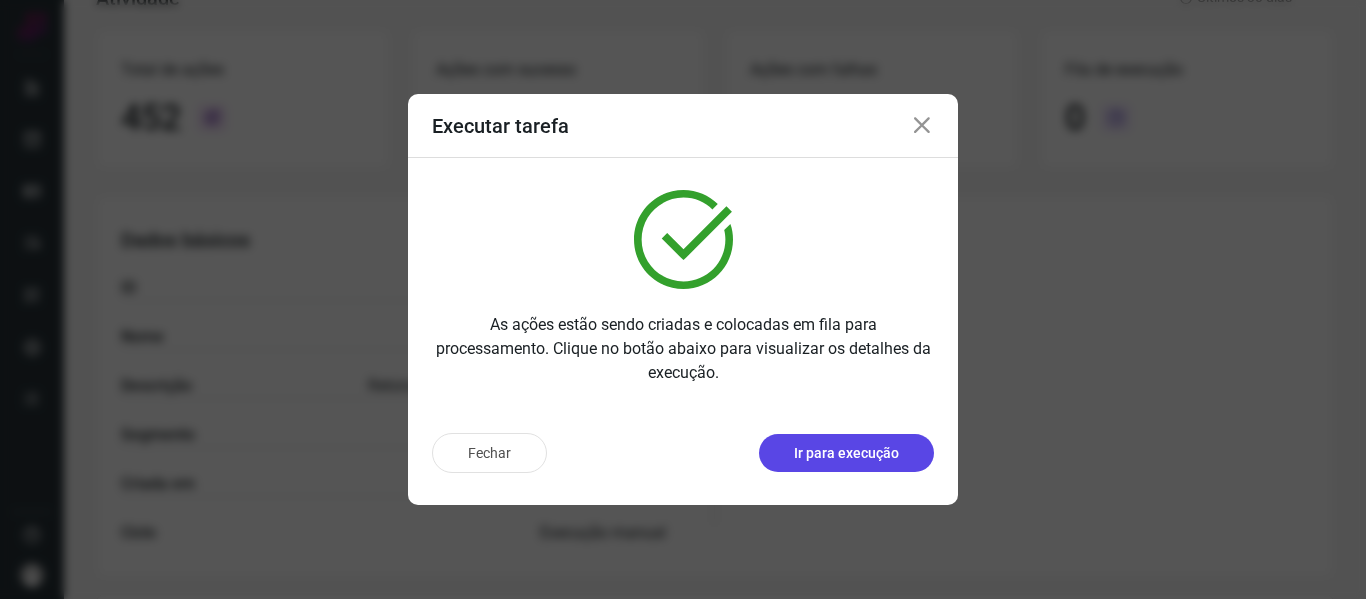 click on "Ir para execução" at bounding box center [846, 453] 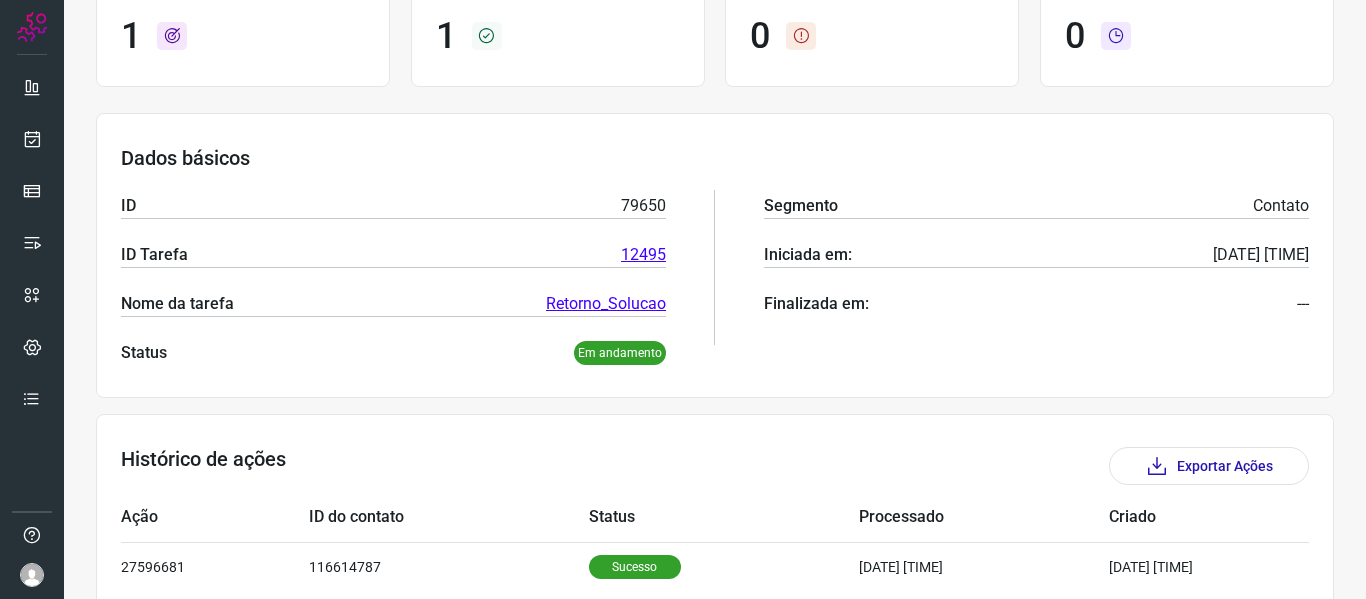 scroll, scrollTop: 275, scrollLeft: 0, axis: vertical 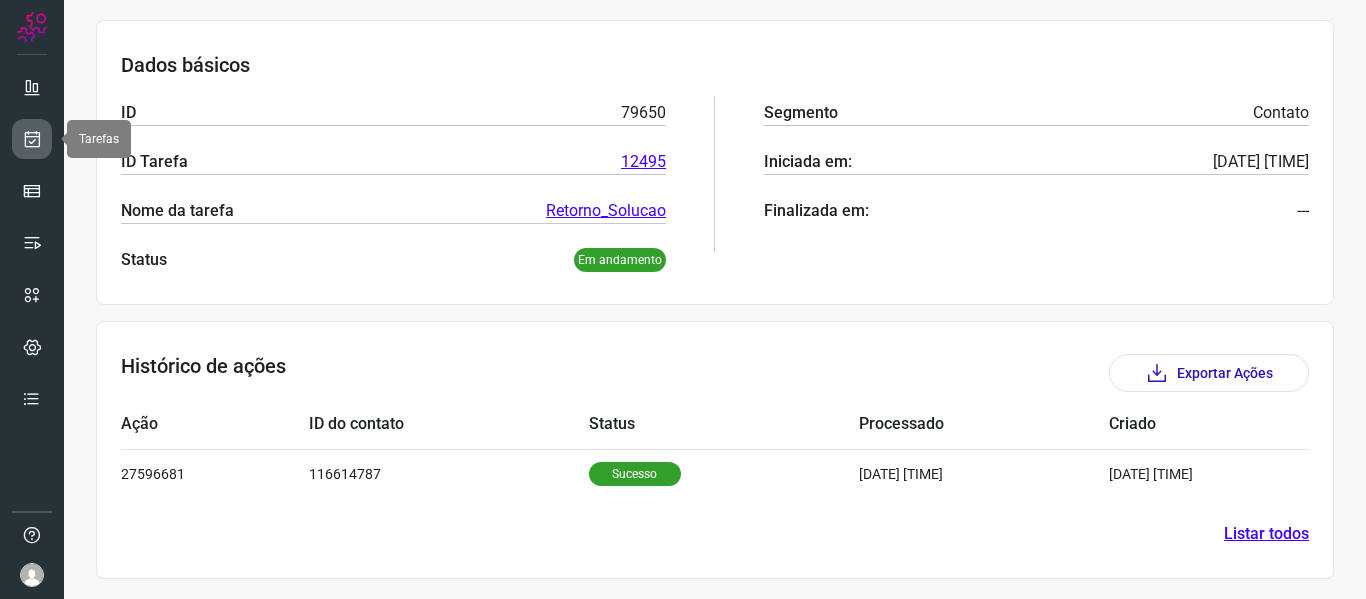 click at bounding box center (32, 139) 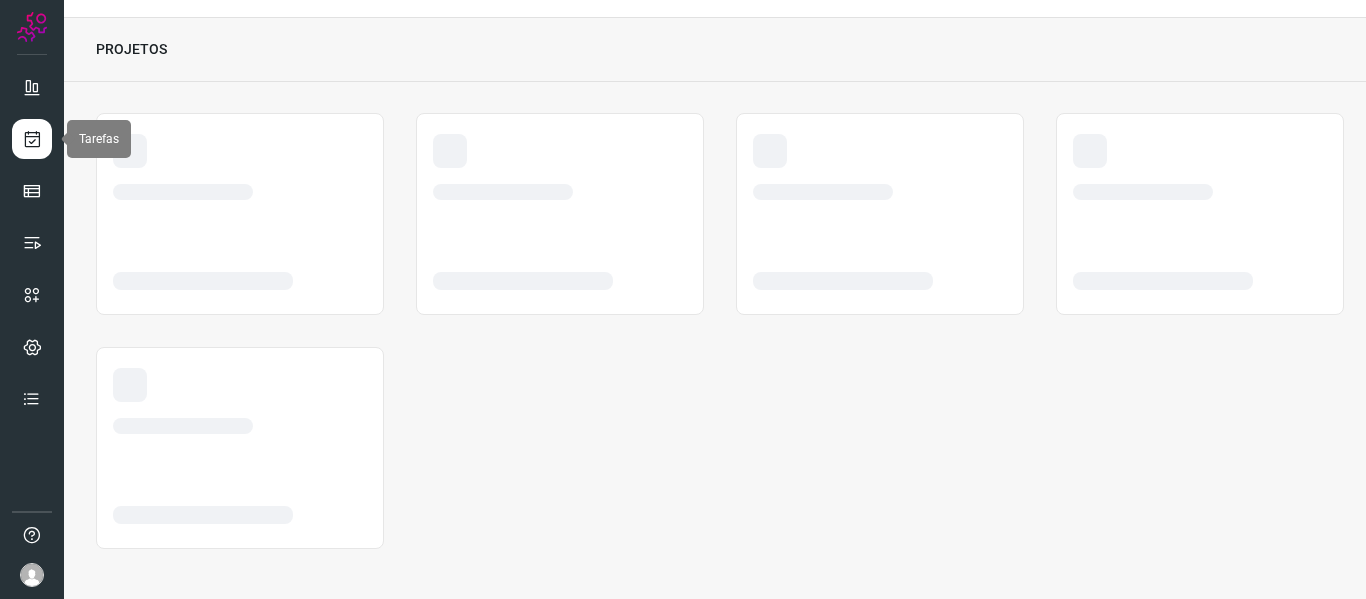 scroll, scrollTop: 46, scrollLeft: 0, axis: vertical 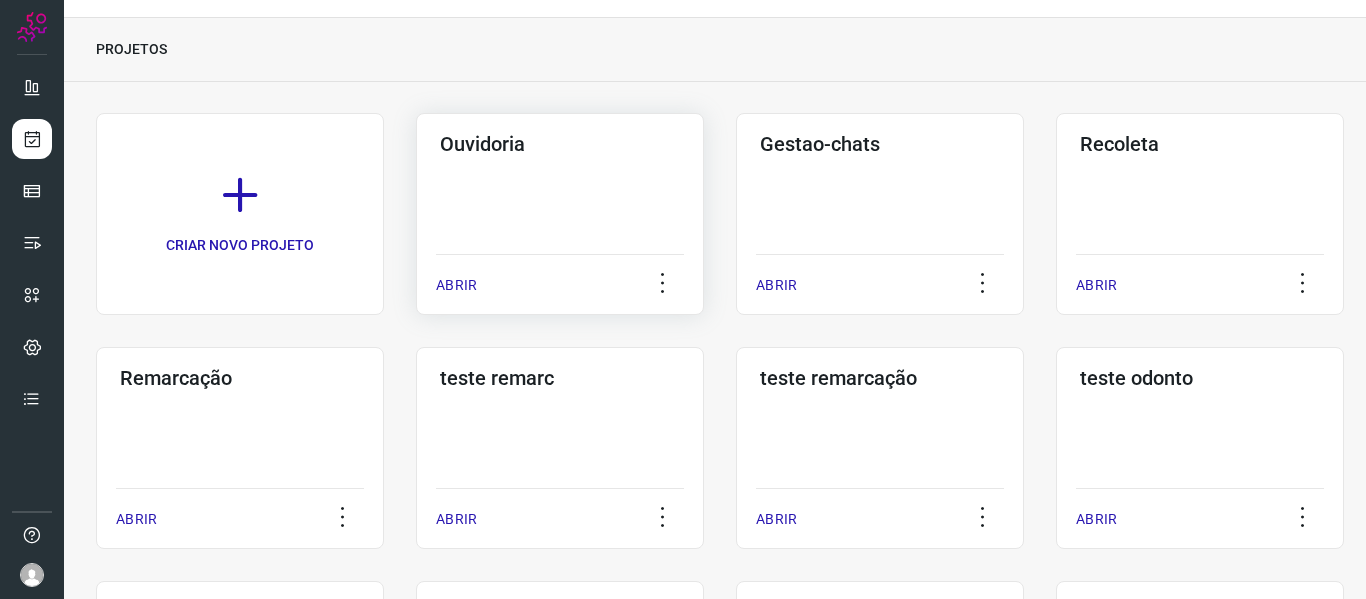 click on "ABRIR" at bounding box center [456, 285] 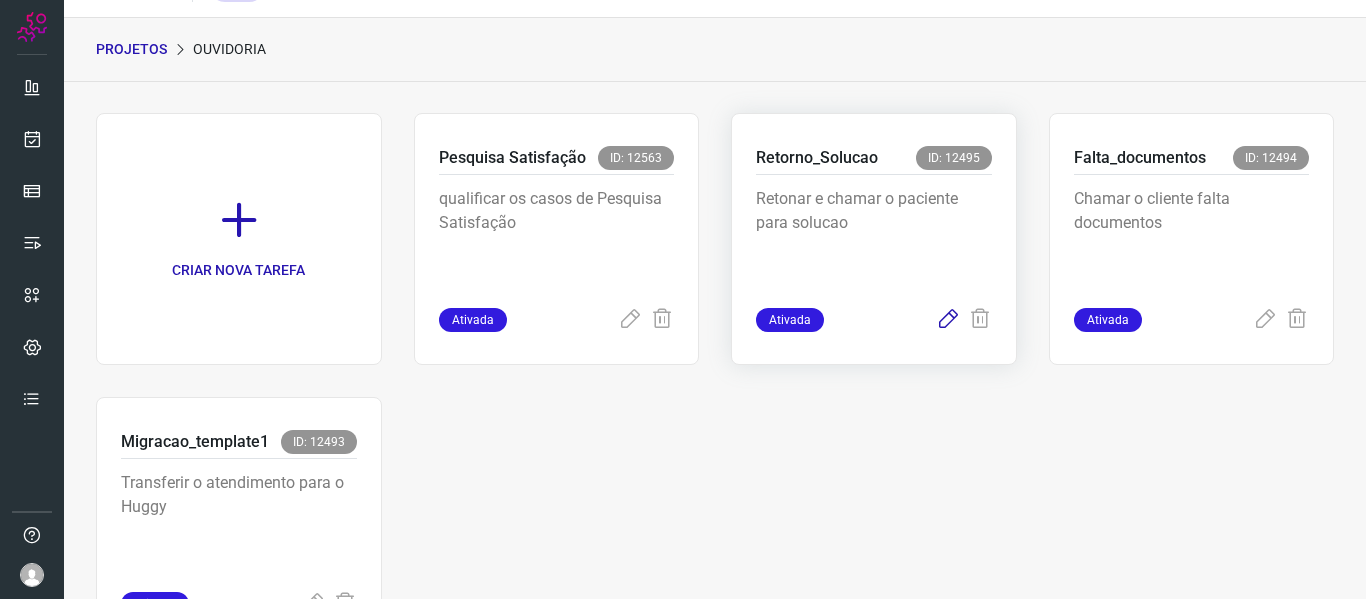 click at bounding box center [948, 320] 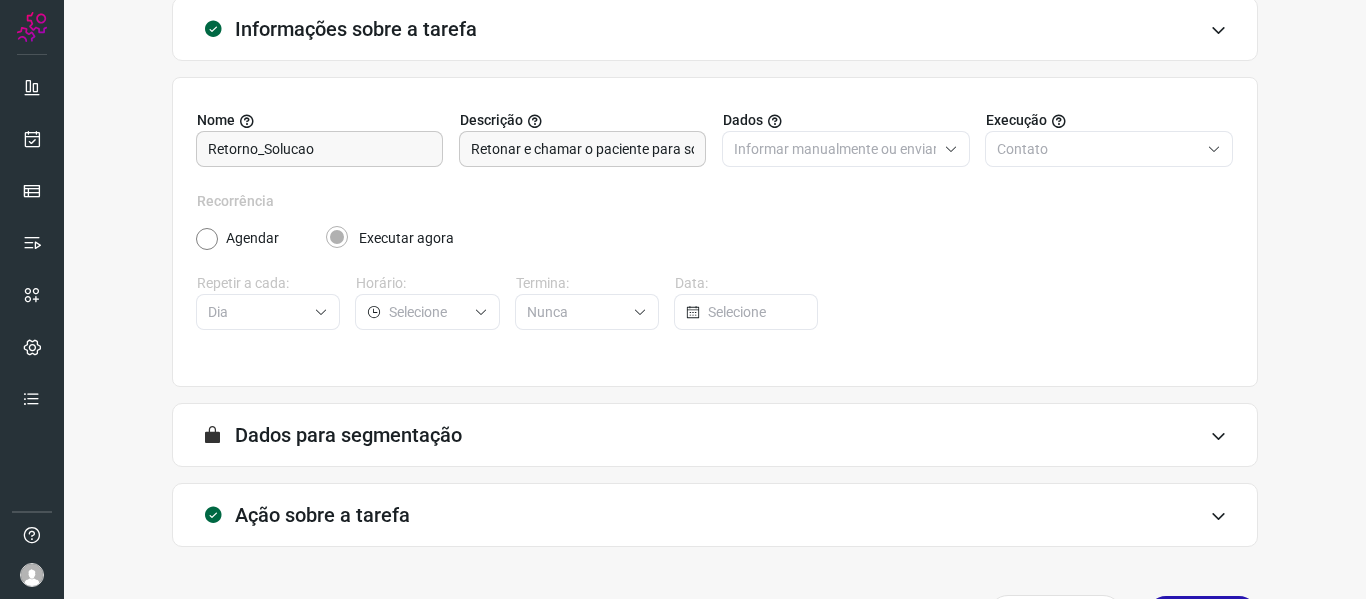 scroll, scrollTop: 182, scrollLeft: 0, axis: vertical 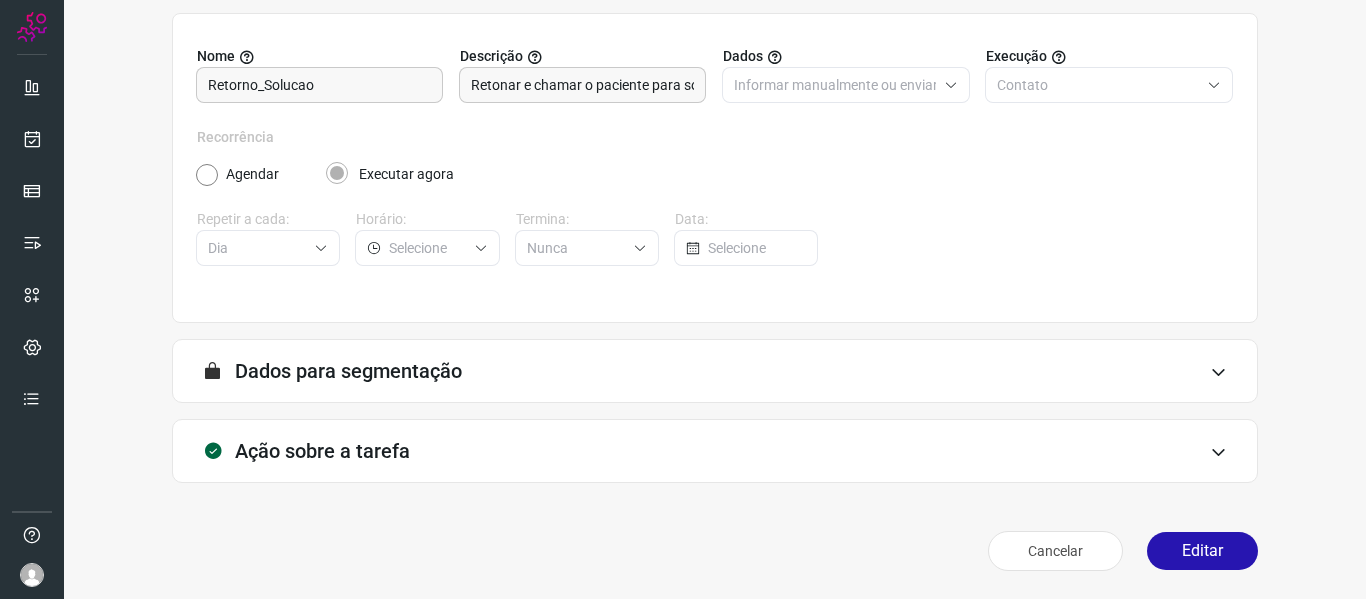 click on "Cancelar   Editar" at bounding box center (715, 551) 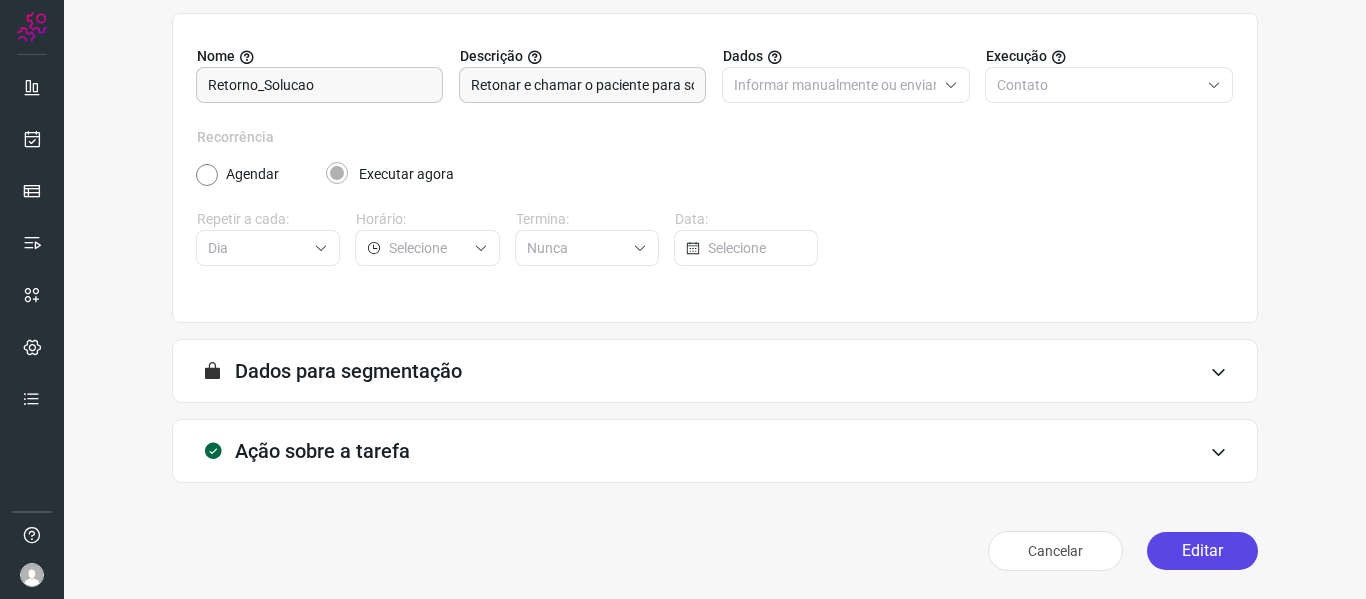 click on "Editar" at bounding box center (1202, 551) 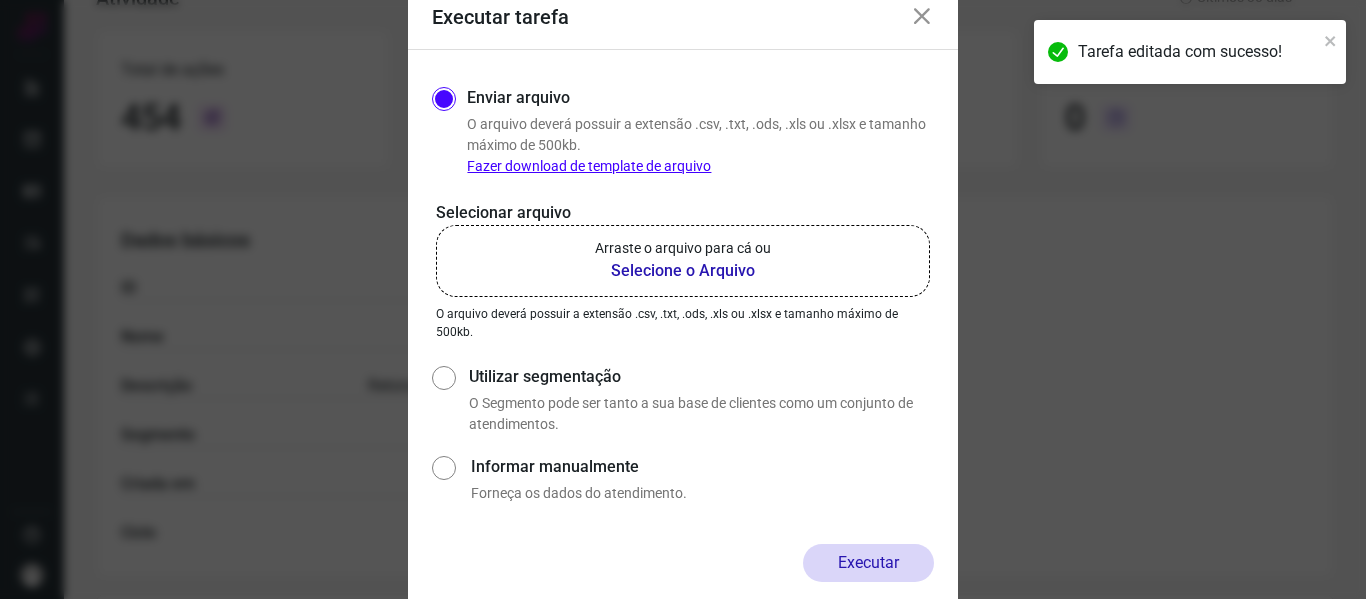 click on "Arraste o arquivo para cá ou Selecione o Arquivo" 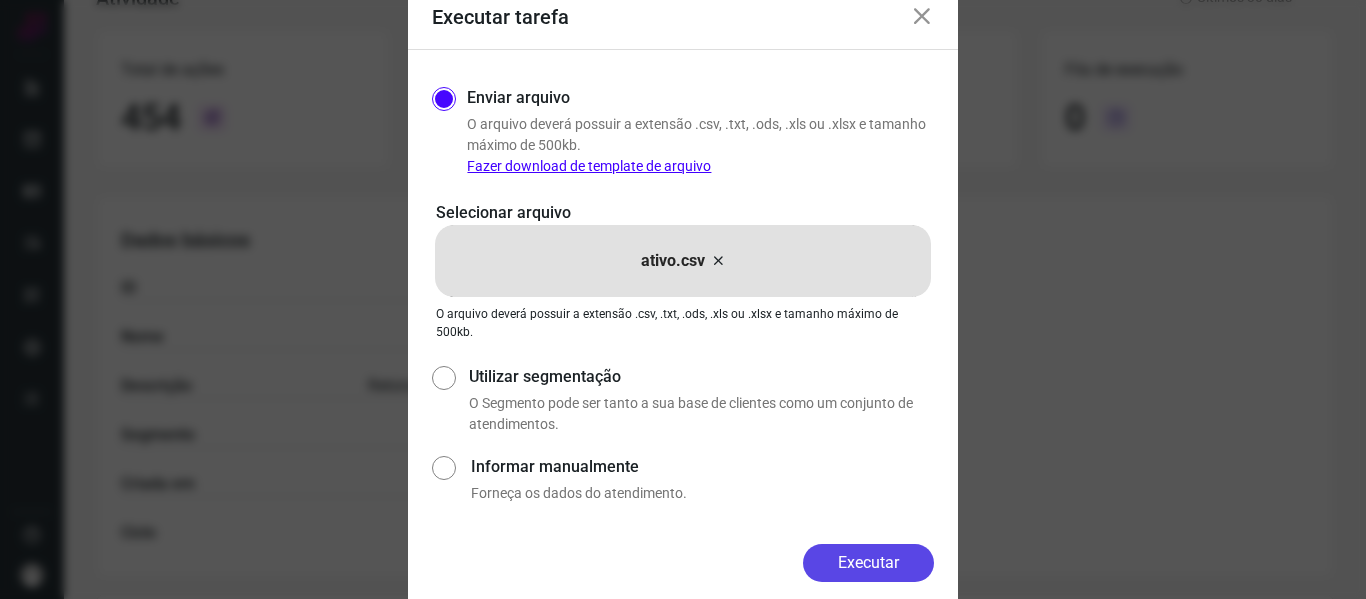 click on "Executar" at bounding box center (868, 563) 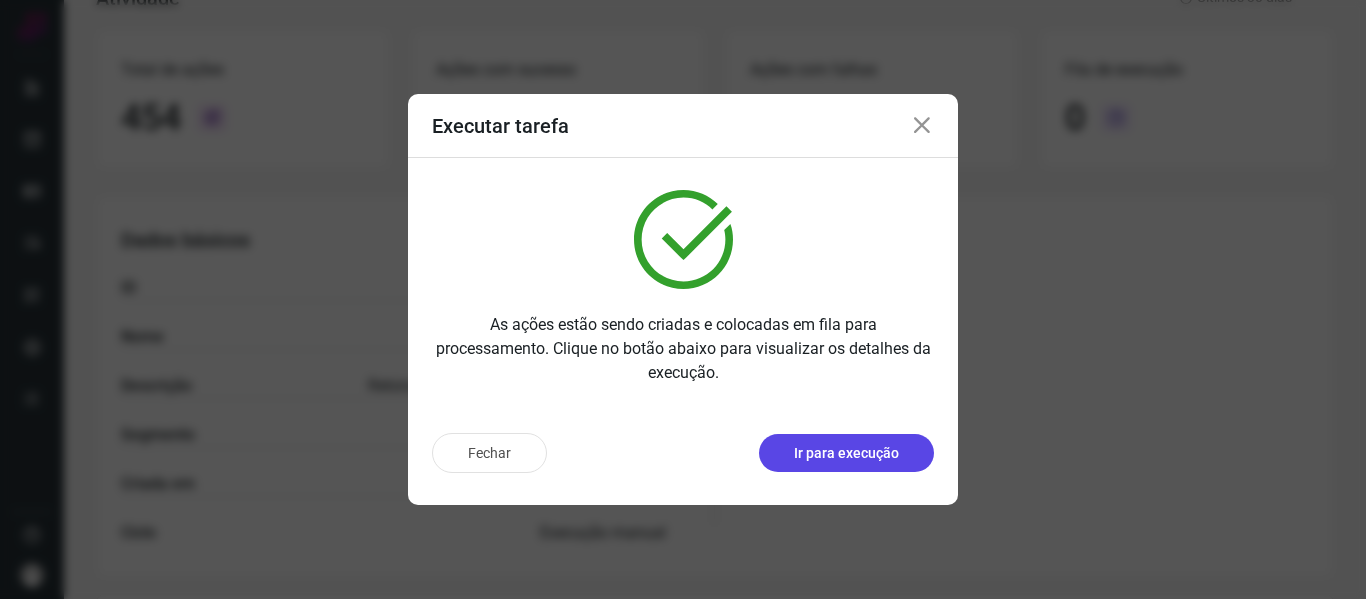 click on "Ir para execução" at bounding box center (846, 453) 